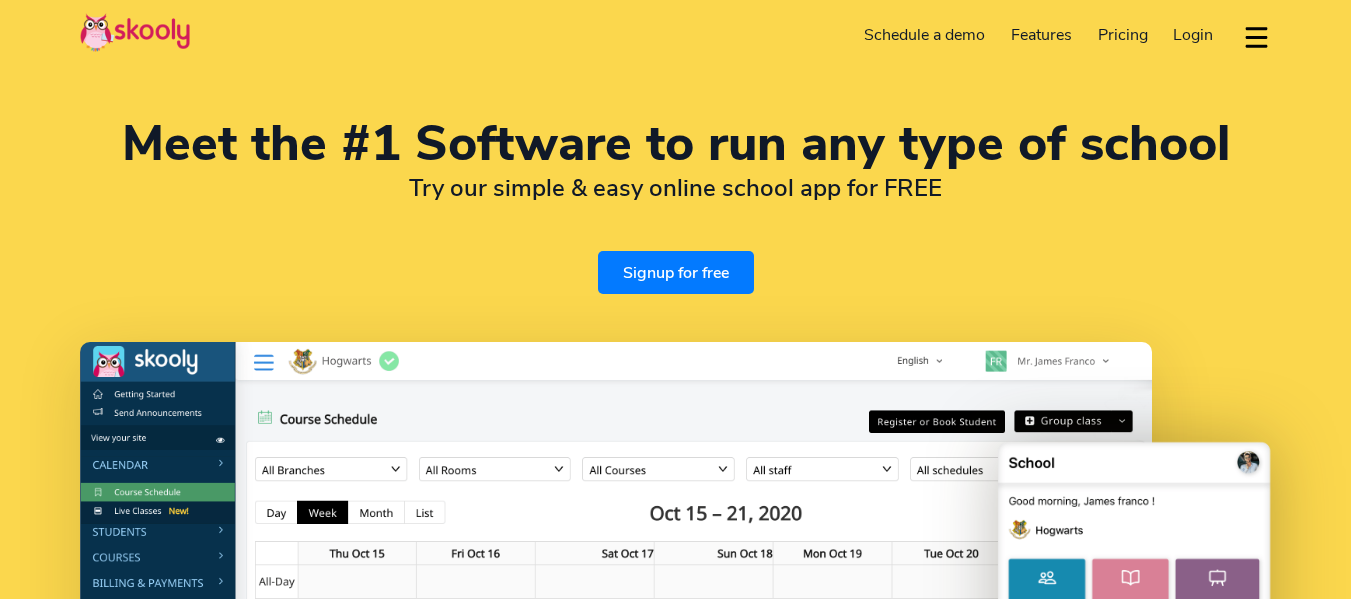 select on "en" 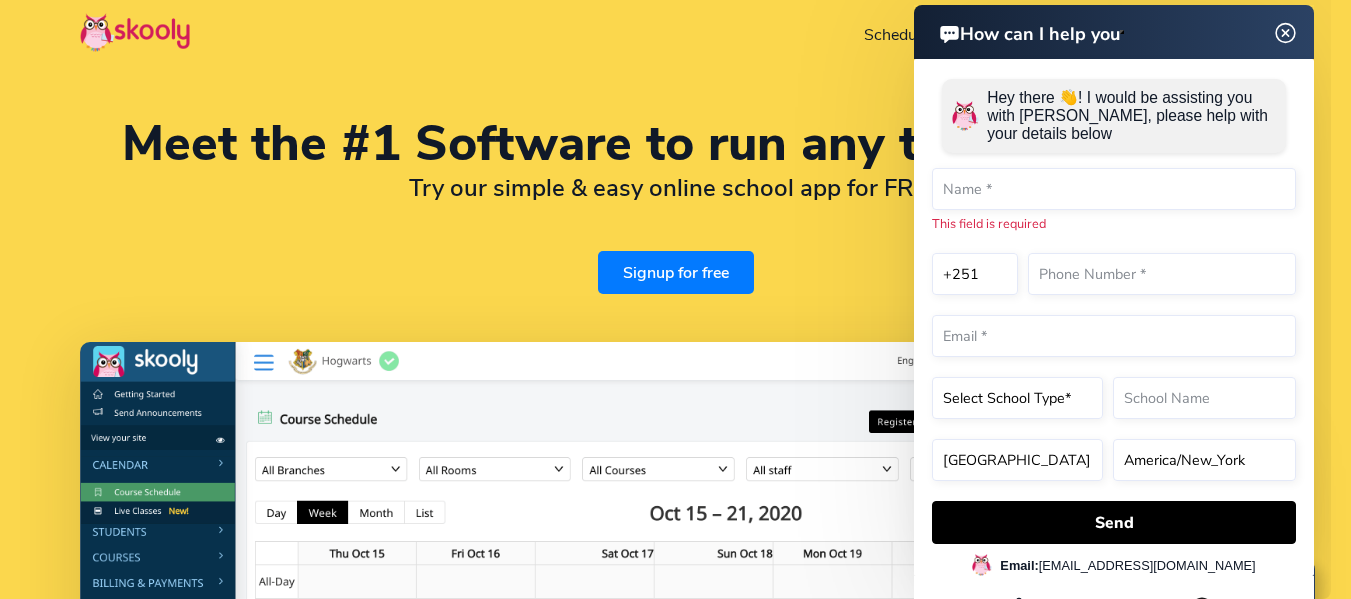 scroll, scrollTop: 0, scrollLeft: 0, axis: both 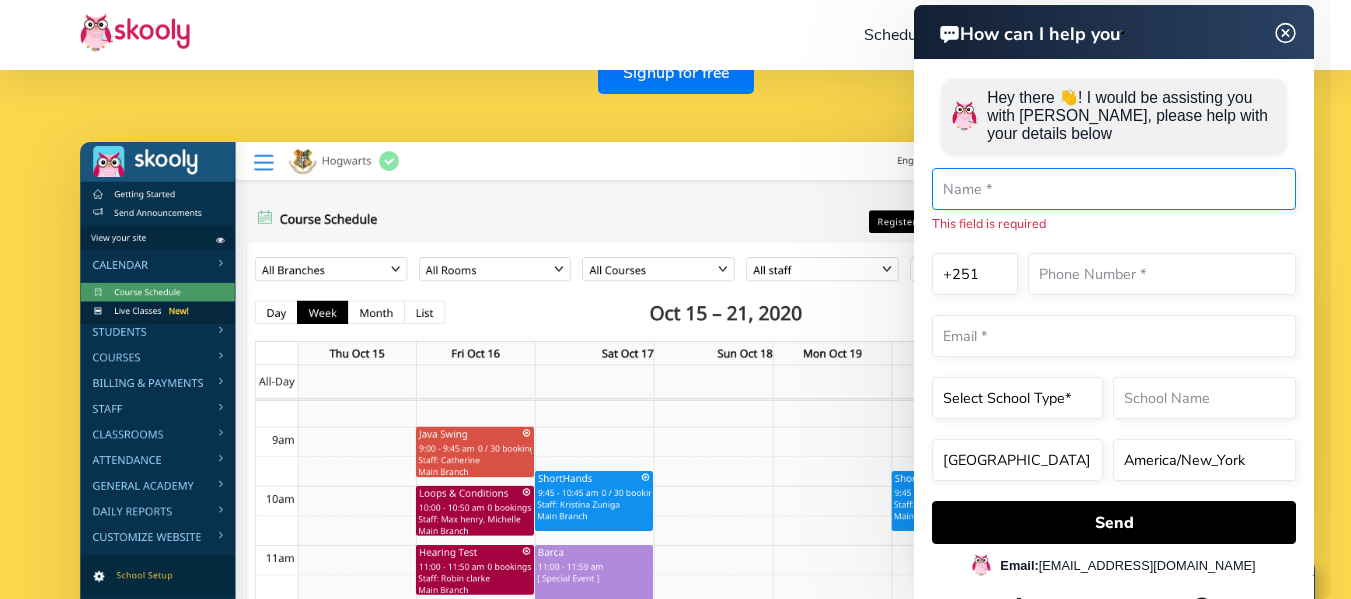 click at bounding box center (1114, 189) 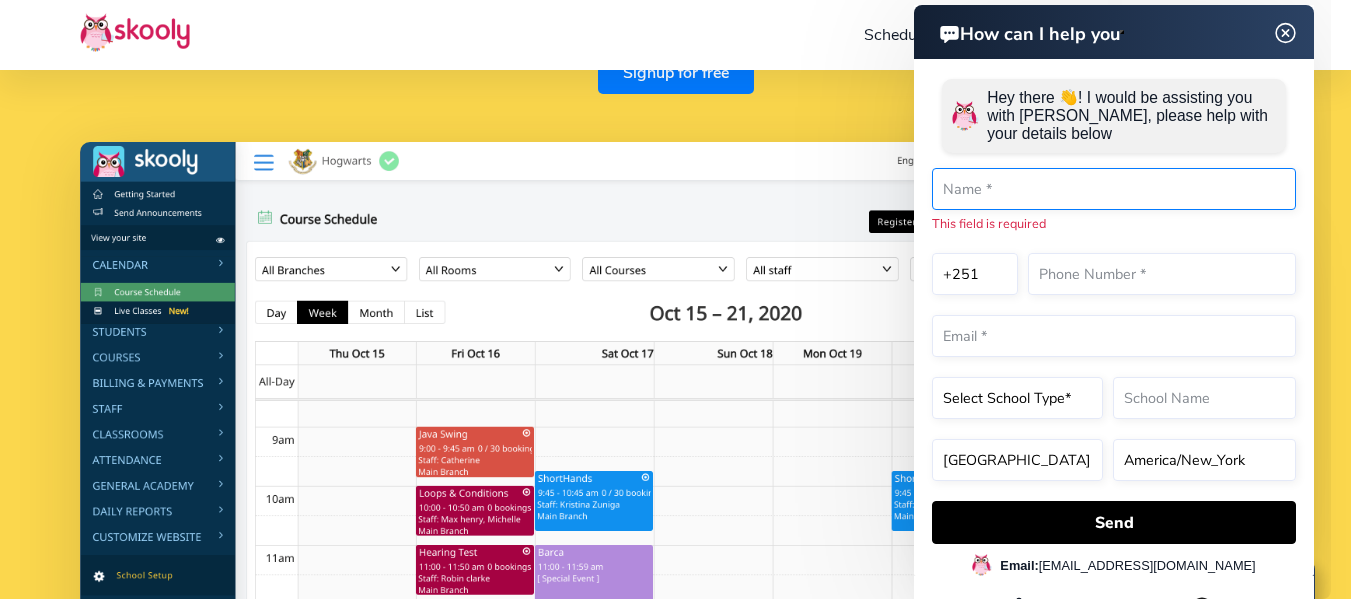 type on "የኡበይ ፍሬዎች የቁርኣን ሒፍዝ ማእከል" 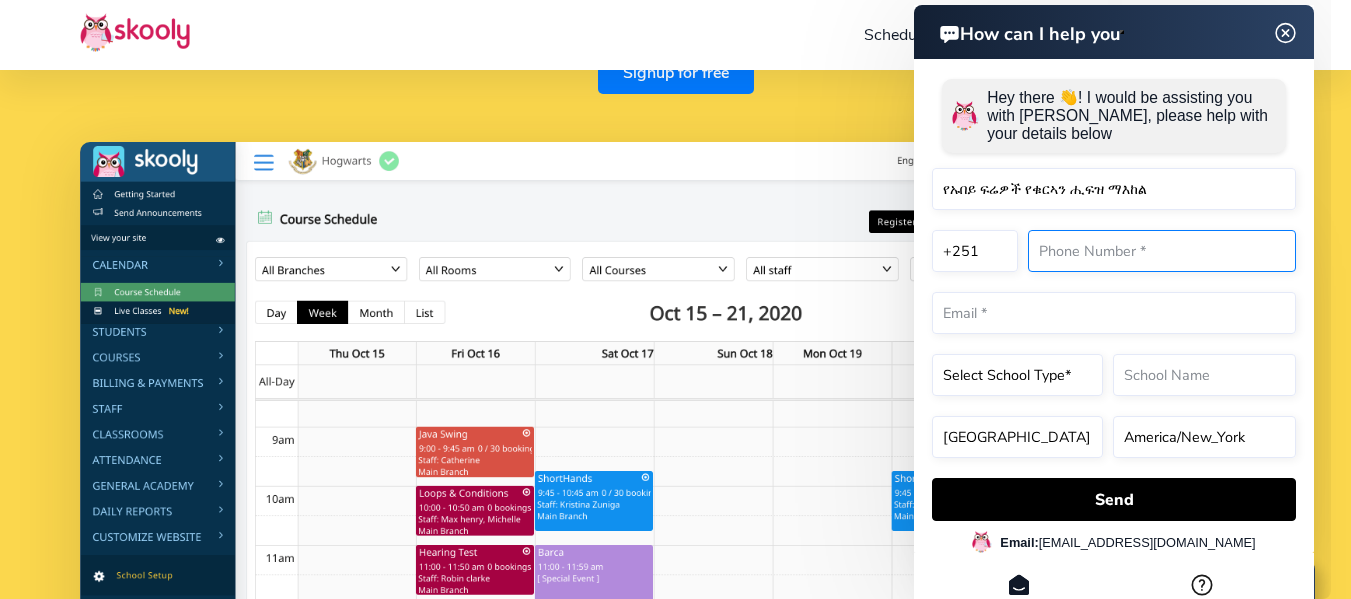 click at bounding box center (1162, 251) 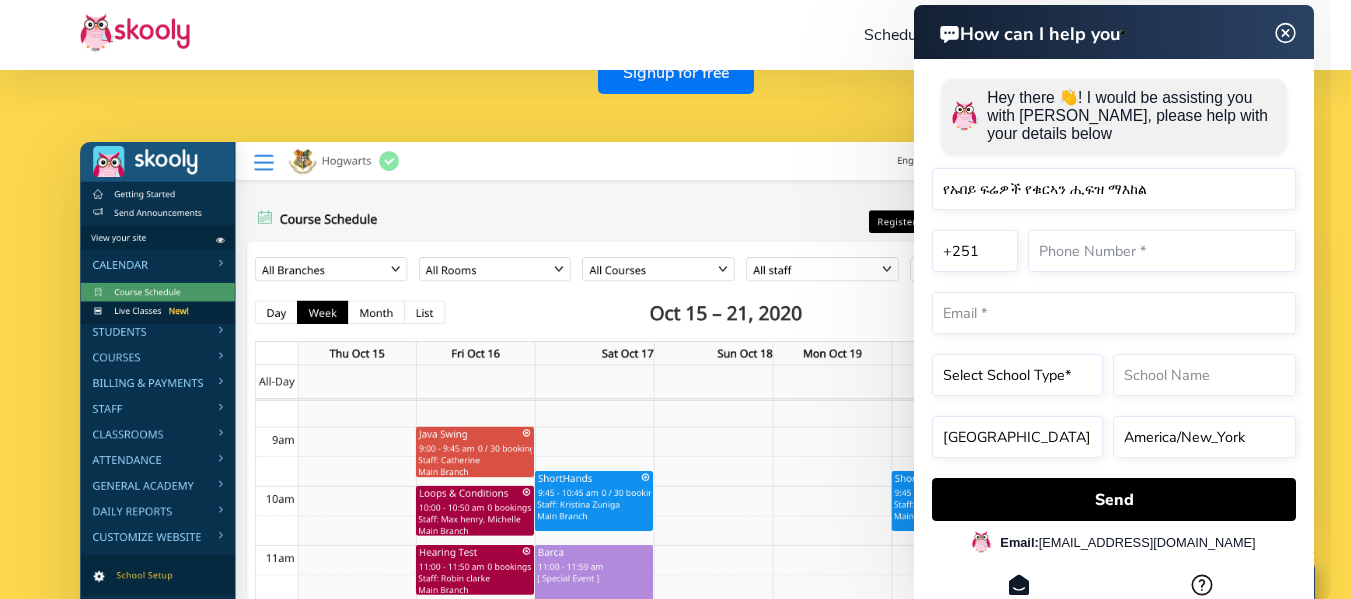 click on "Hey there 👋!  I would be assisting you with Skooly, please help with your details below የኡበይ ፍሬዎች የቁርኣን ሒፍዝ ማእከል  +1   +7   +20   +27   +30   +31   +32   +33   +34   +36   +39   +40   +41   +43   +44   +45   +46   +47   +48   +49   +51   +52   +53   +54   +55   +56   +57   +58   +60   +61   +62   +63   +64   +65   +66   +77   +81   +82   +84   +86   +90   +91   +92   +93   +94   +95   +98   +212   +213   +216   +218   +220   +221   +222   +223   +224   +225   +226   +227   +228   +229   +230   +231   +232   +233   +234   +235   +236   +237   +238   +239   +240   +241   +242   +243   +244   +245   +246   +248   +249   +250   +251   +252   +253   +254   +255   +256   +257   +258   +260   +261   +262   +263   +264   +265   +266   +267   +268   +269   +290   +291   +297   +298   +299   +350   +351   +352   +353   +354   +355   +356   +357   +358   +359   +370   +371   +372   +373   +374   +375   +376   +377   +378   +379   +380   +381   +382   +385   +386   +387   +389" 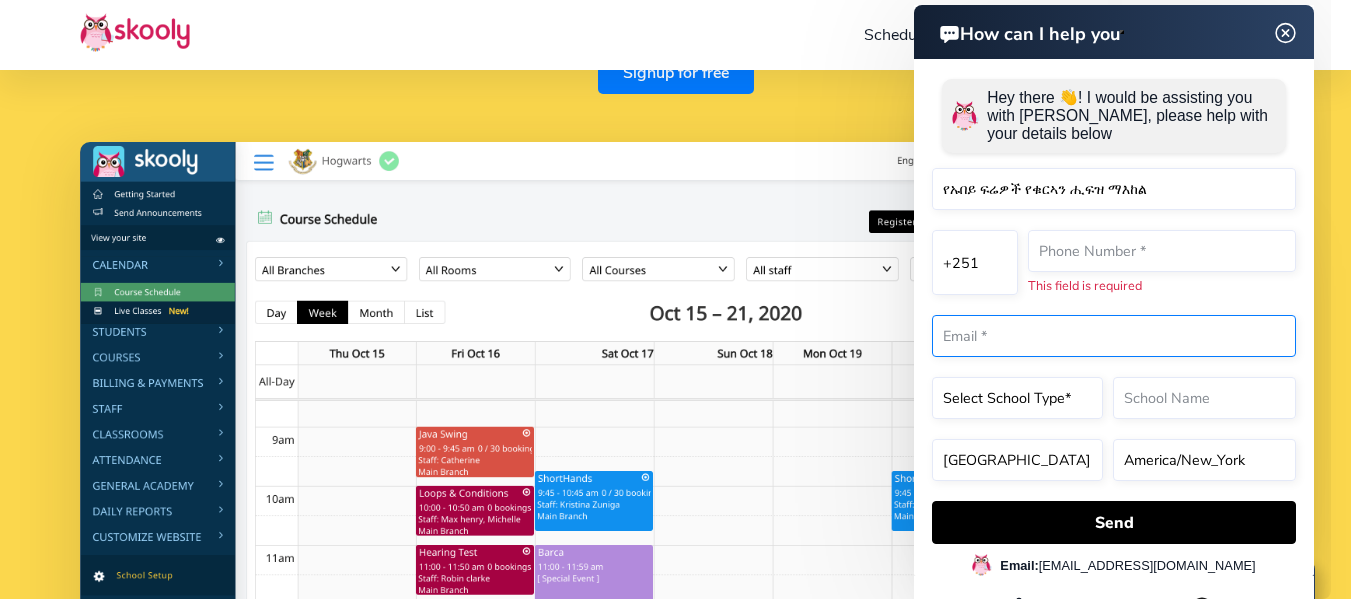 click 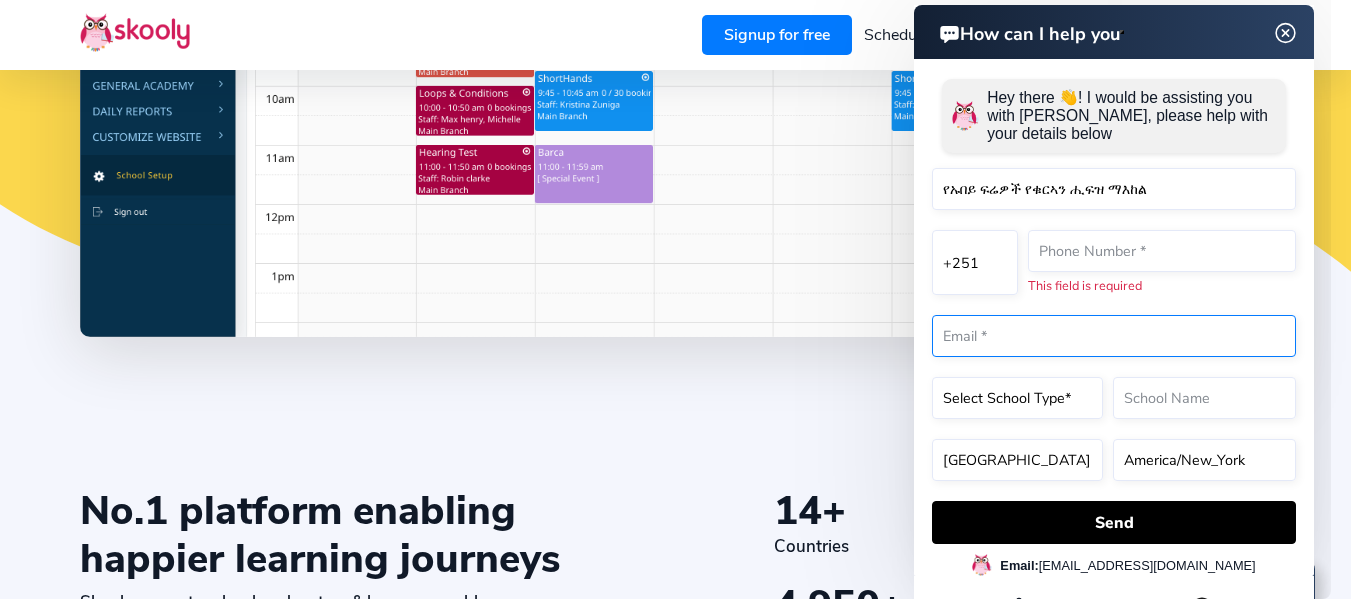 scroll, scrollTop: 700, scrollLeft: 0, axis: vertical 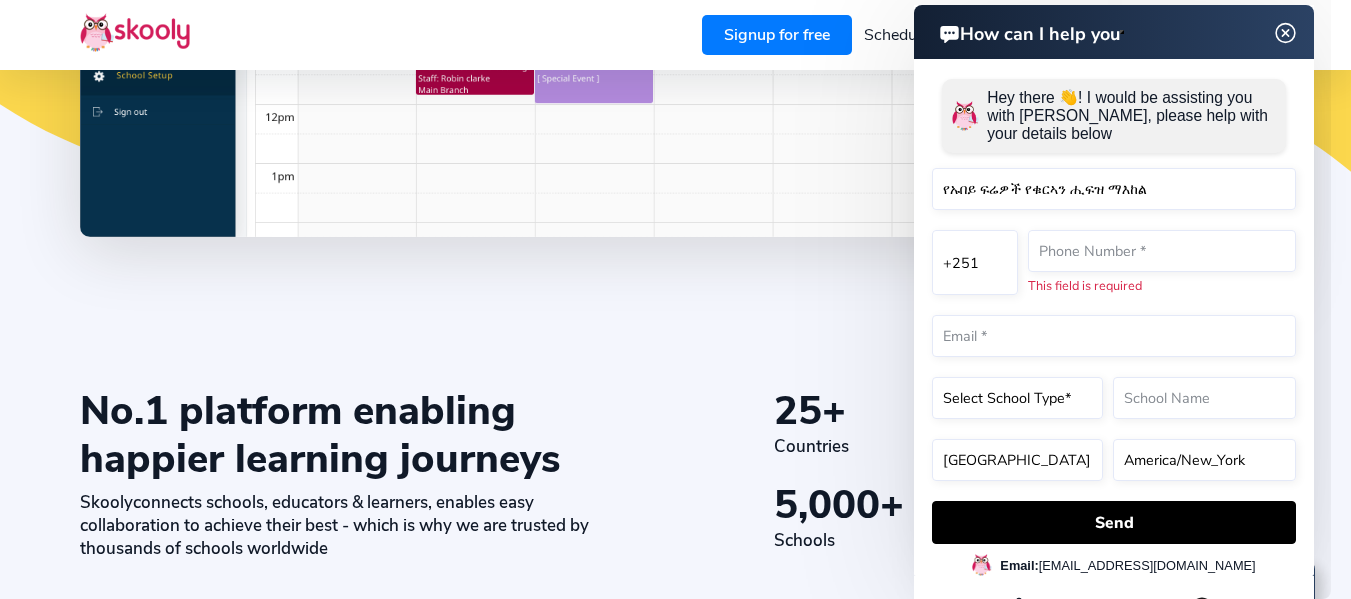 click 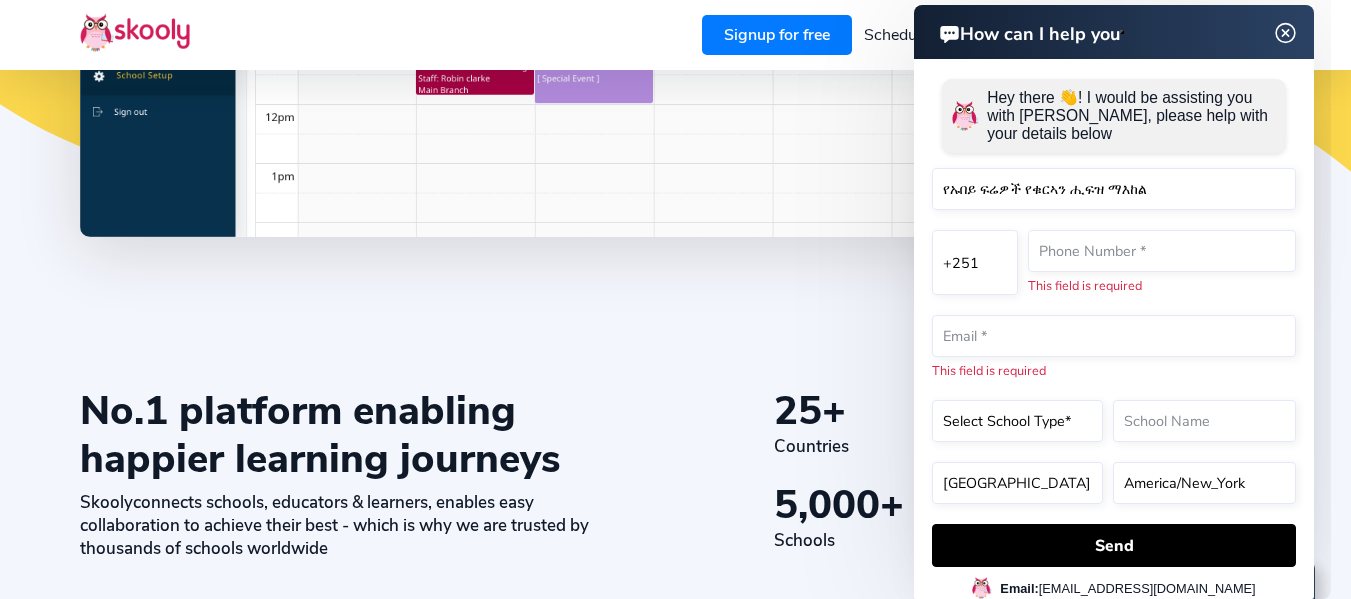 click 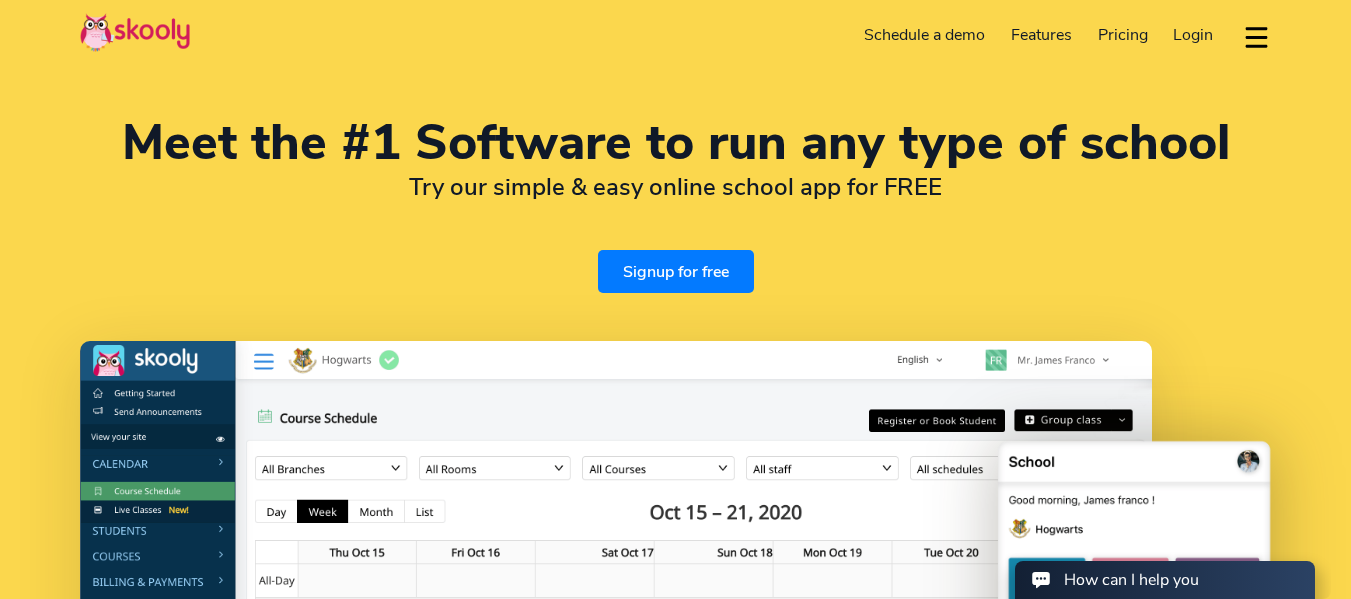scroll, scrollTop: 0, scrollLeft: 0, axis: both 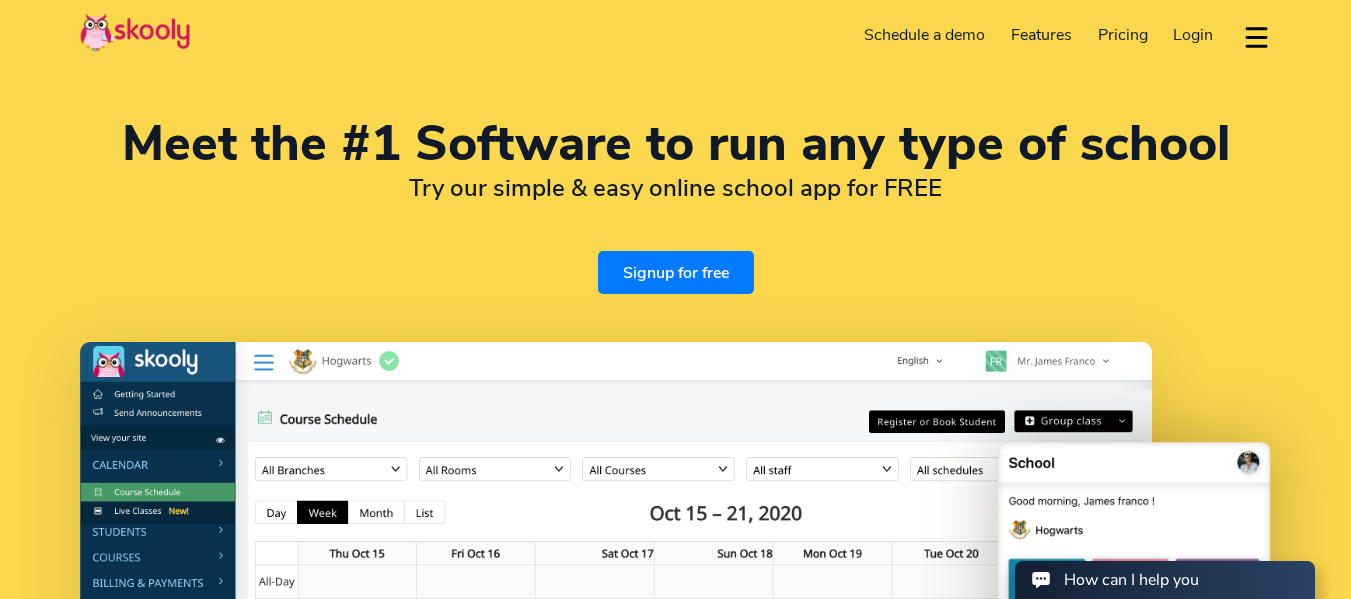 click on "Login" at bounding box center (1193, 35) 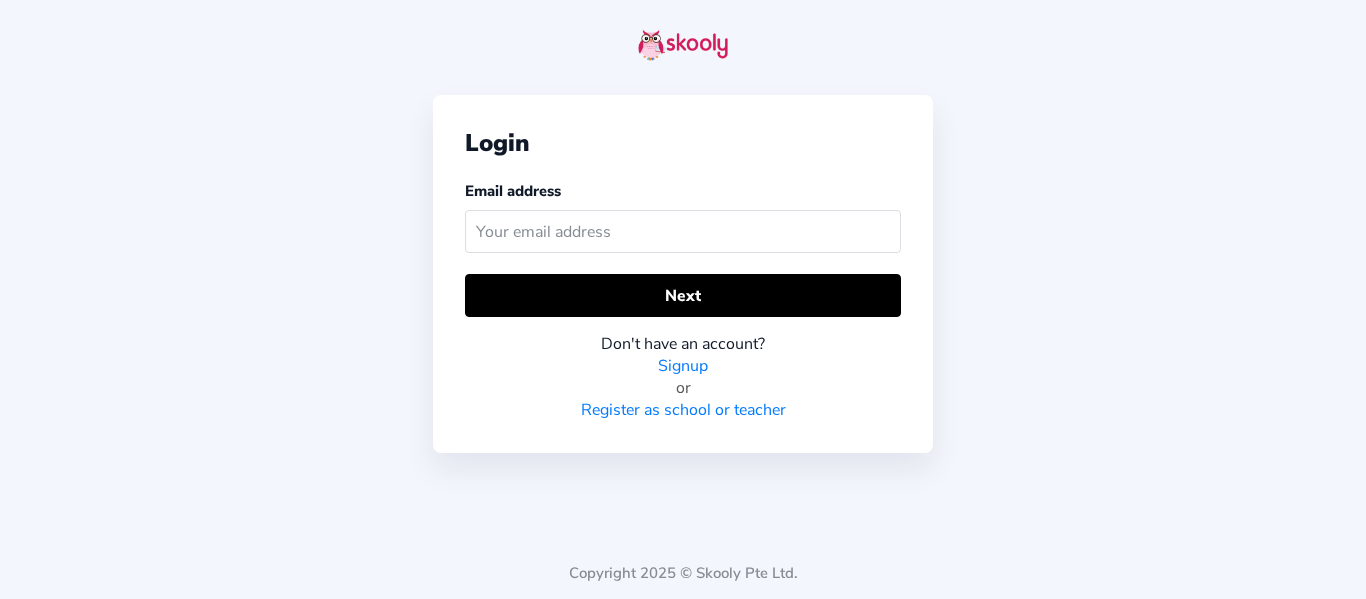 scroll, scrollTop: 0, scrollLeft: 0, axis: both 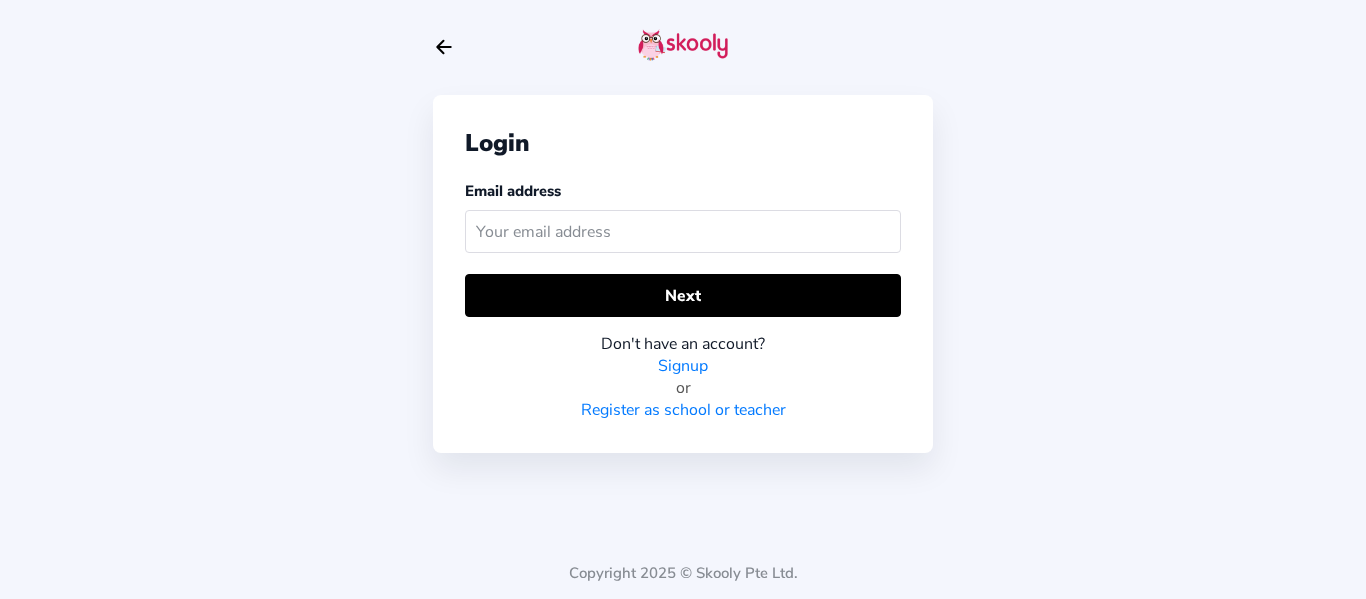click on "Signup" 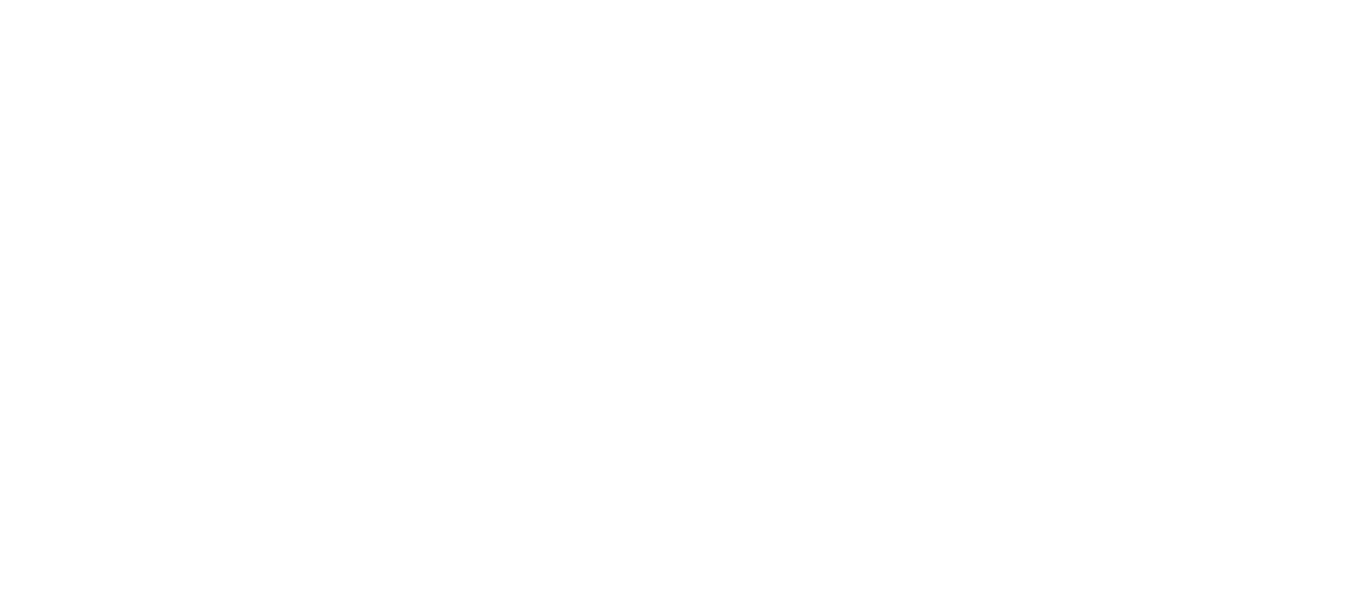 scroll, scrollTop: 0, scrollLeft: 0, axis: both 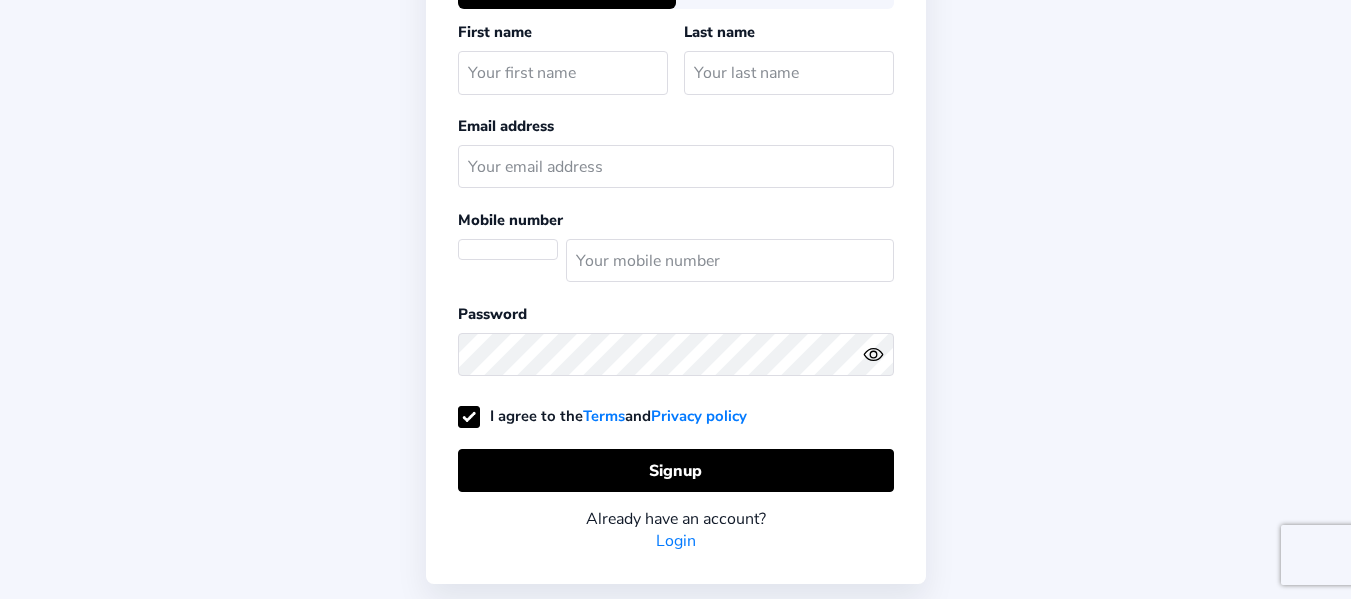 select on "ET" 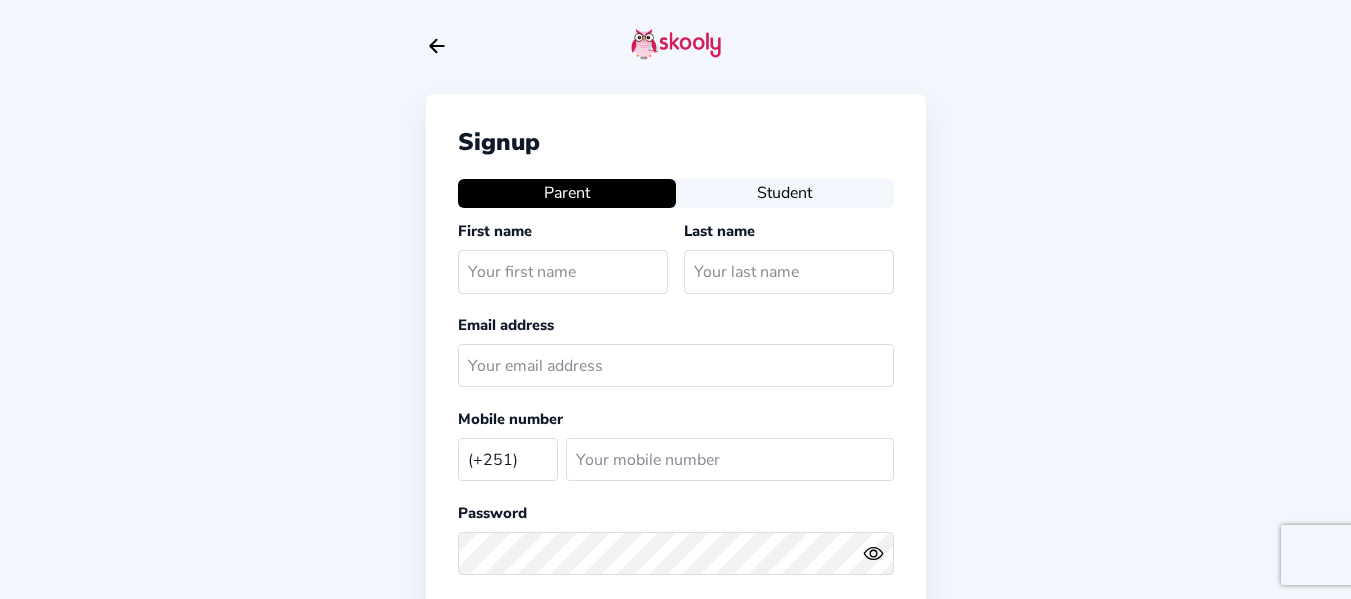 scroll, scrollTop: 0, scrollLeft: 0, axis: both 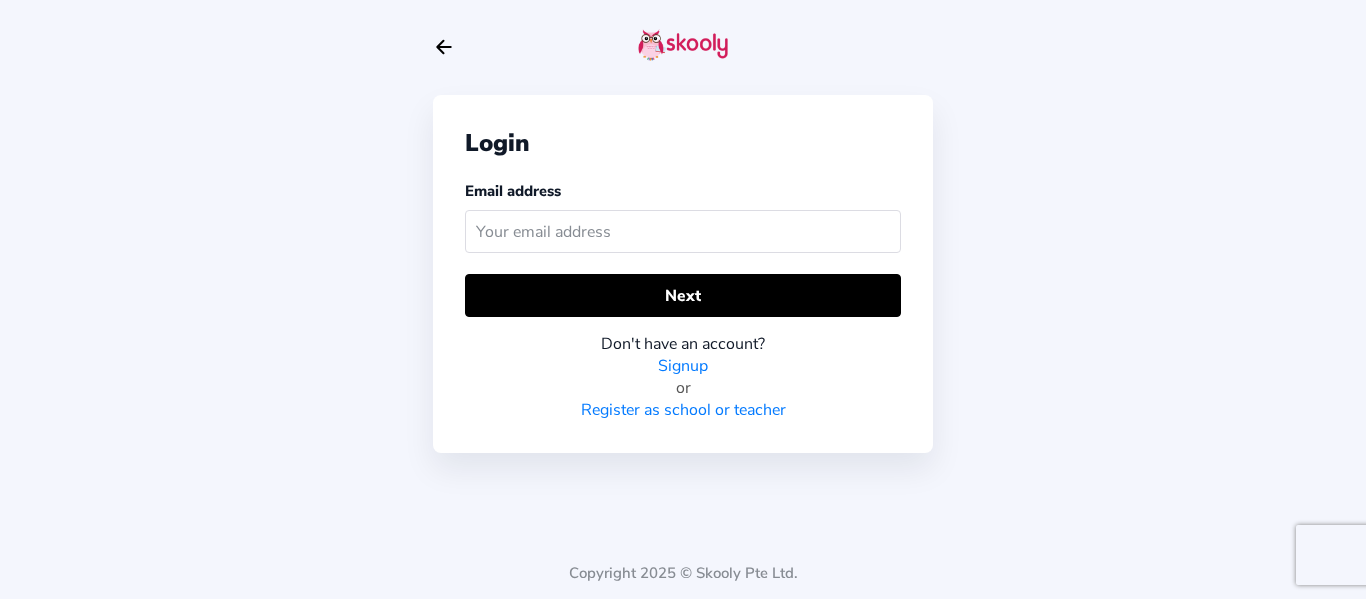 click on "Email address" 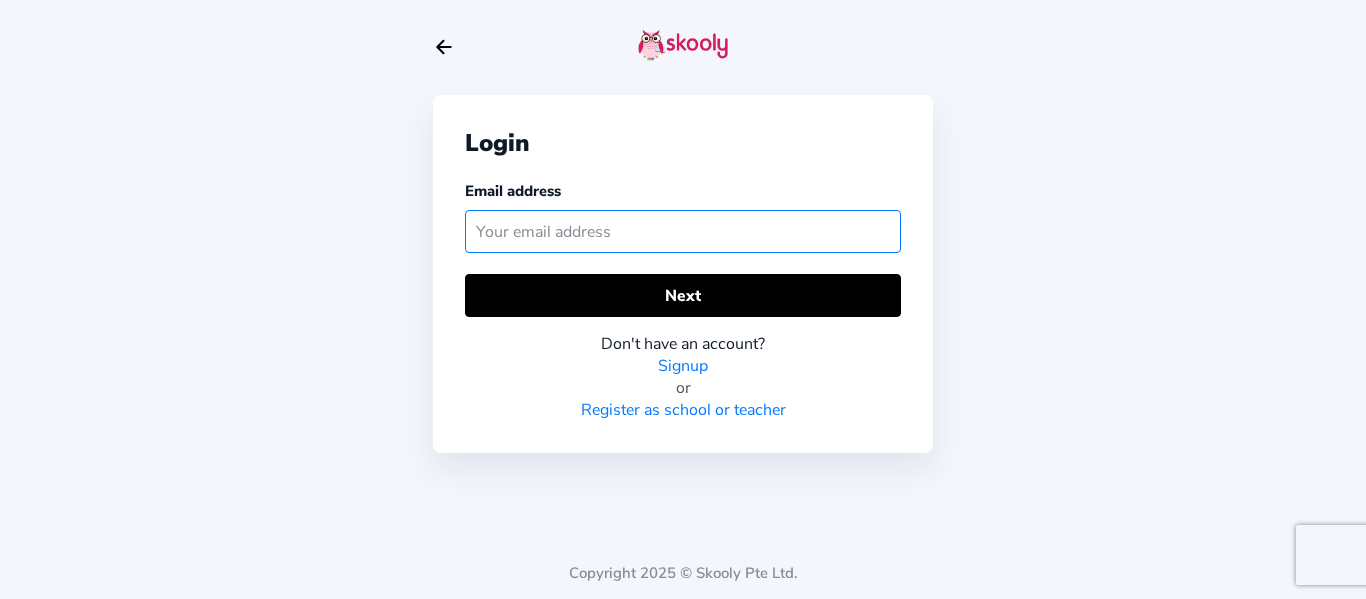 click 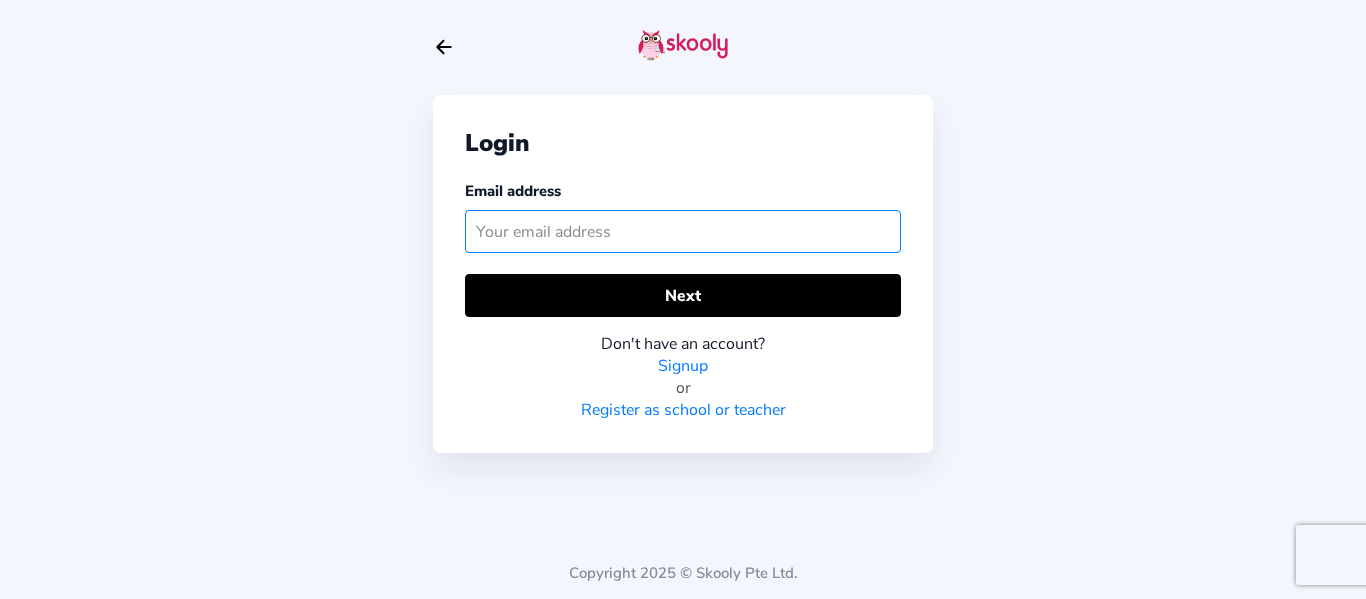 click 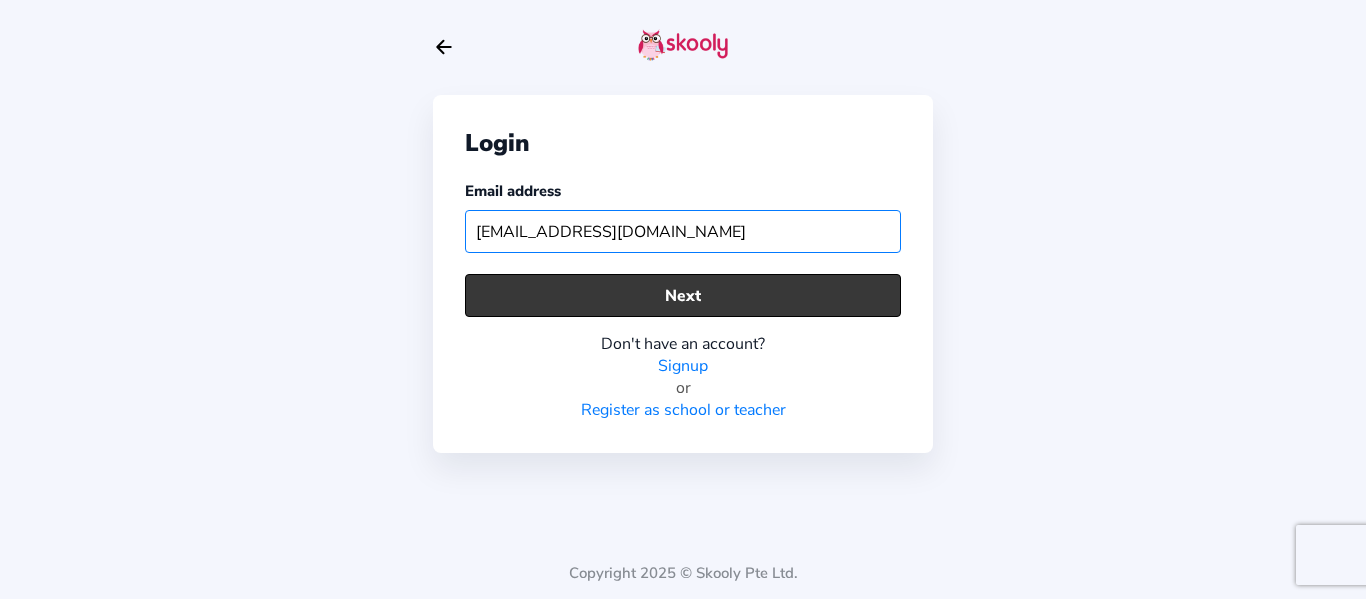 type on "[EMAIL_ADDRESS][DOMAIN_NAME]" 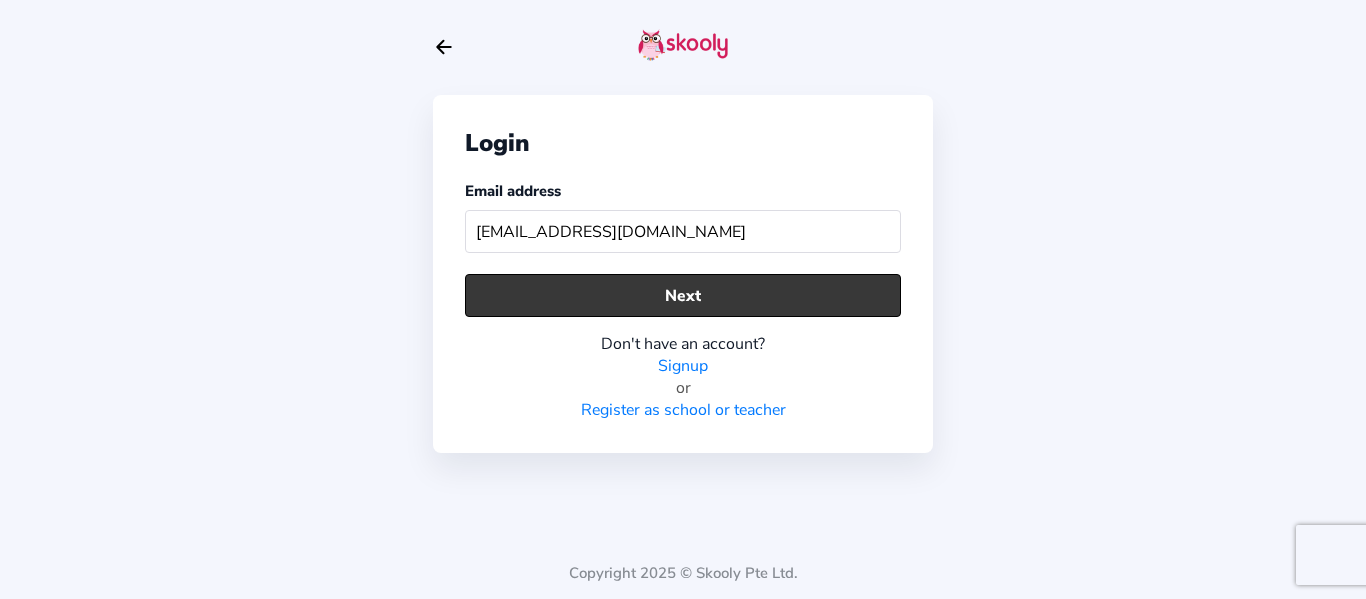 click on "Next" 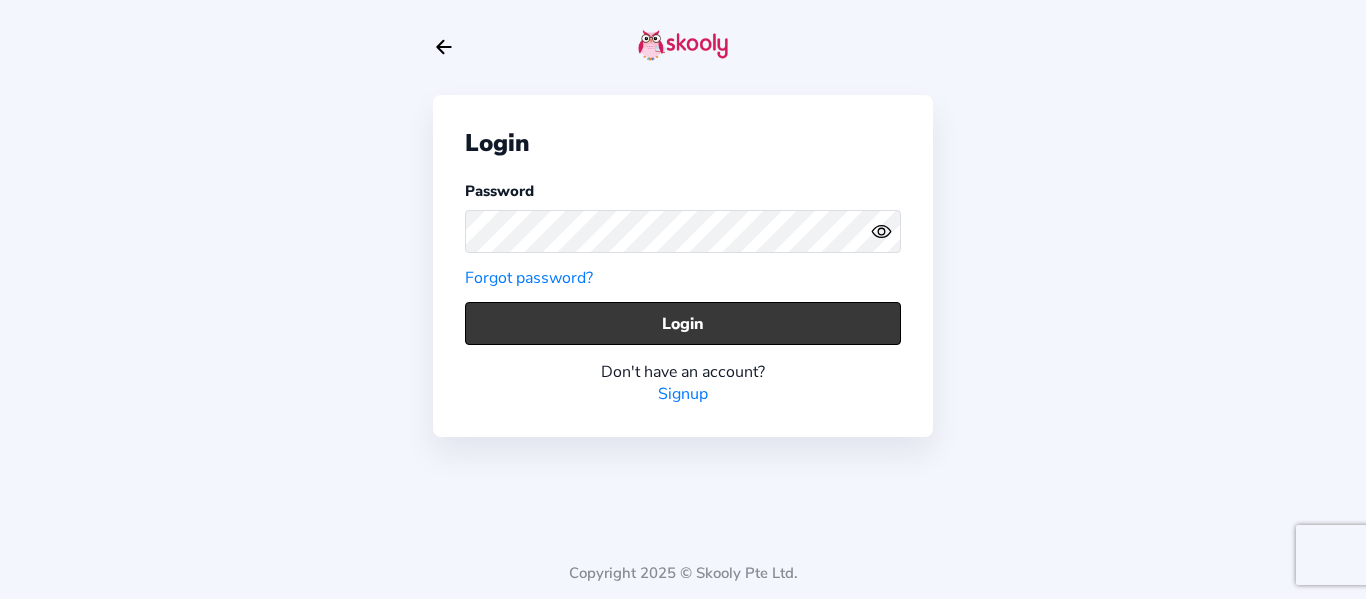 click on "Login" 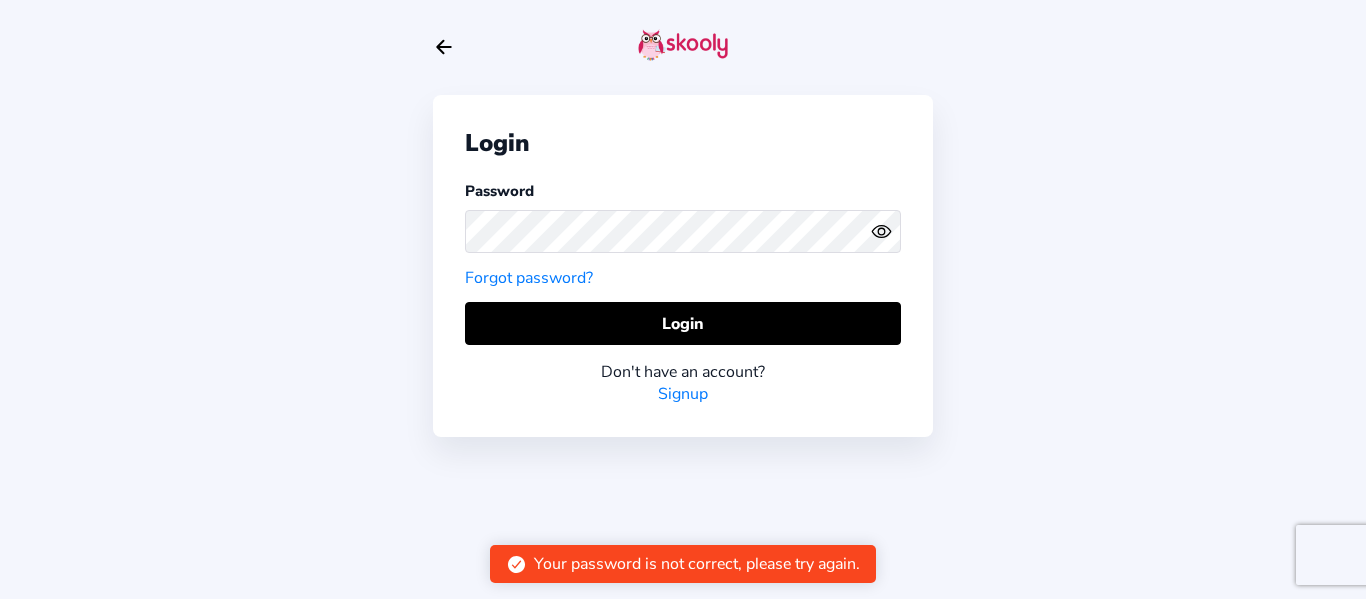 click on "Signup" 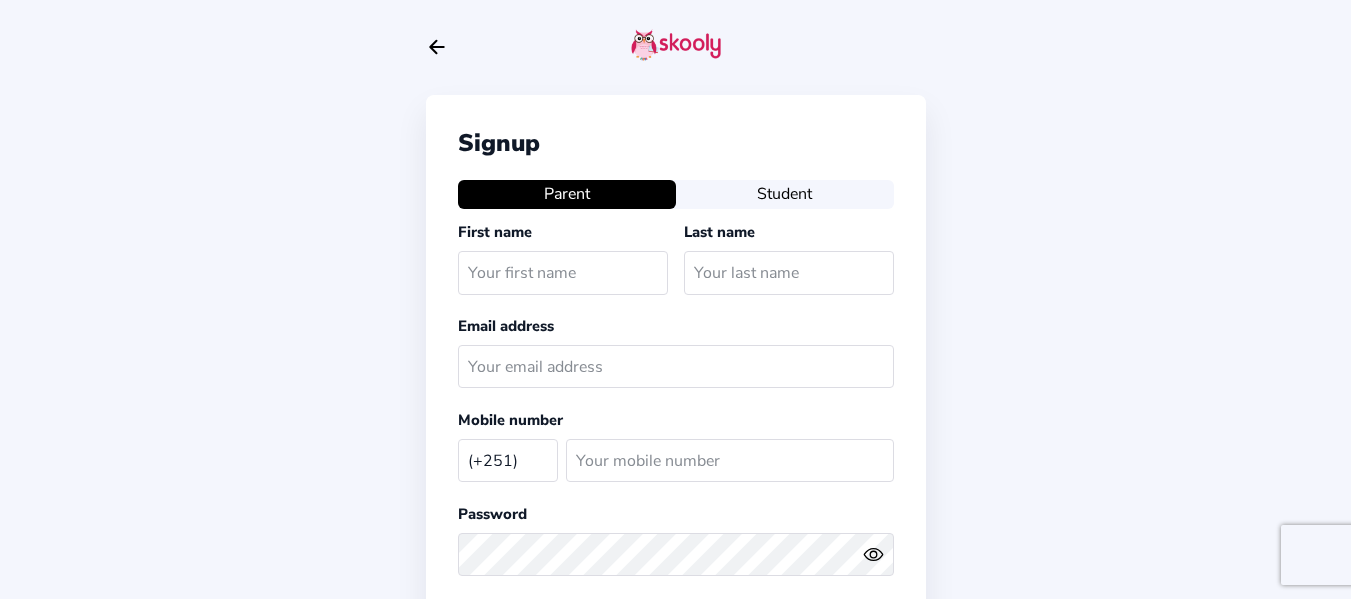 select on "ET" 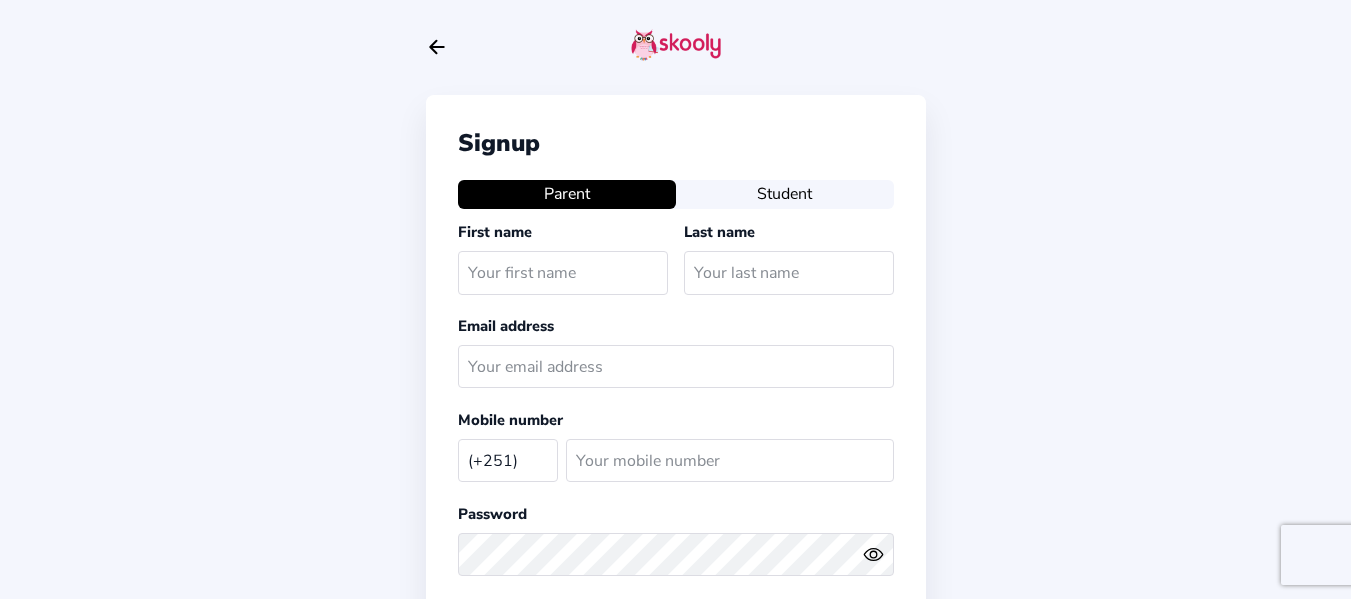 click 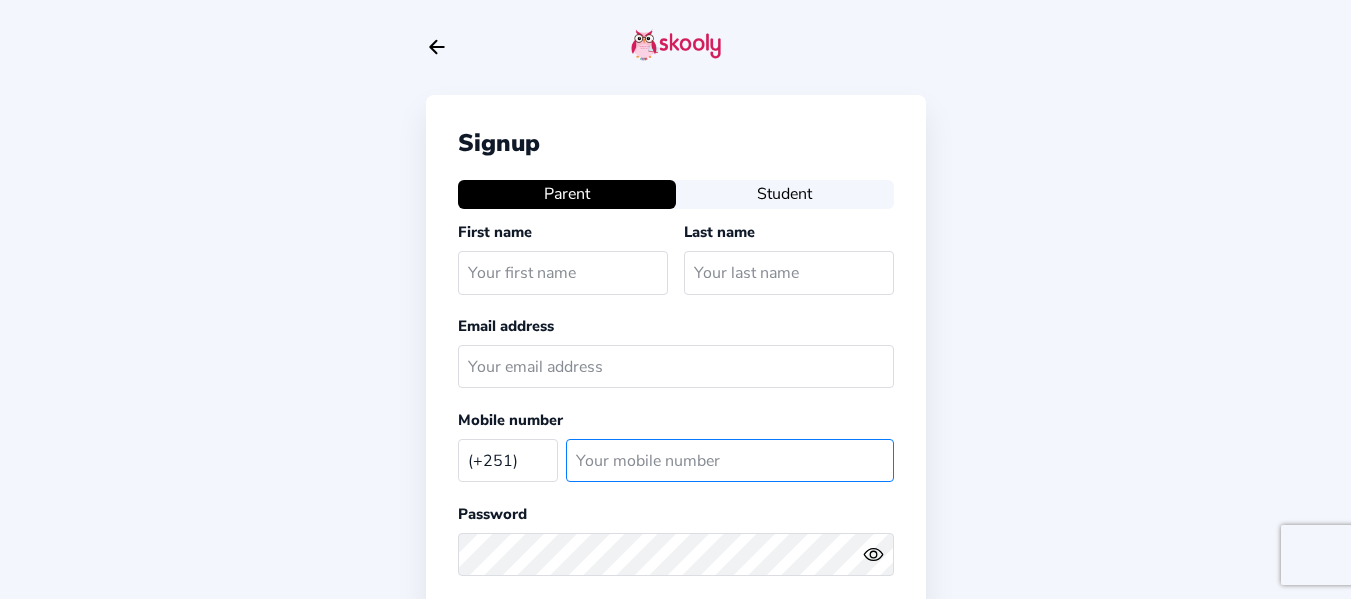 click 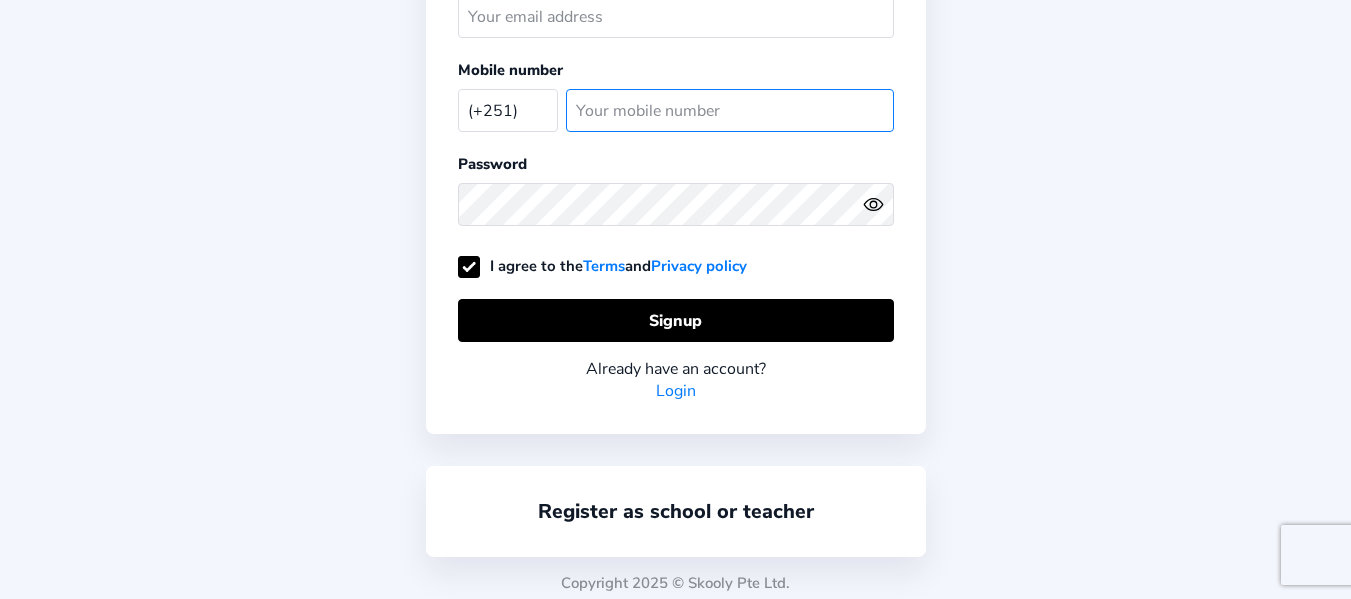 scroll, scrollTop: 360, scrollLeft: 0, axis: vertical 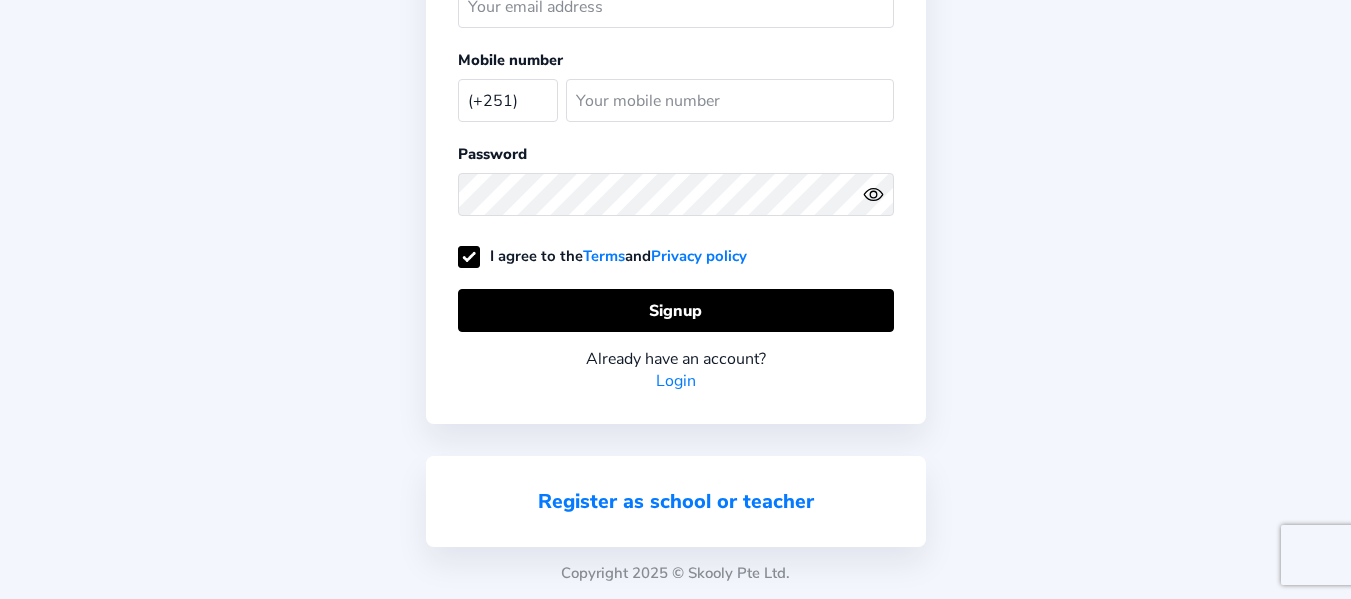 click on "Register as school or teacher" 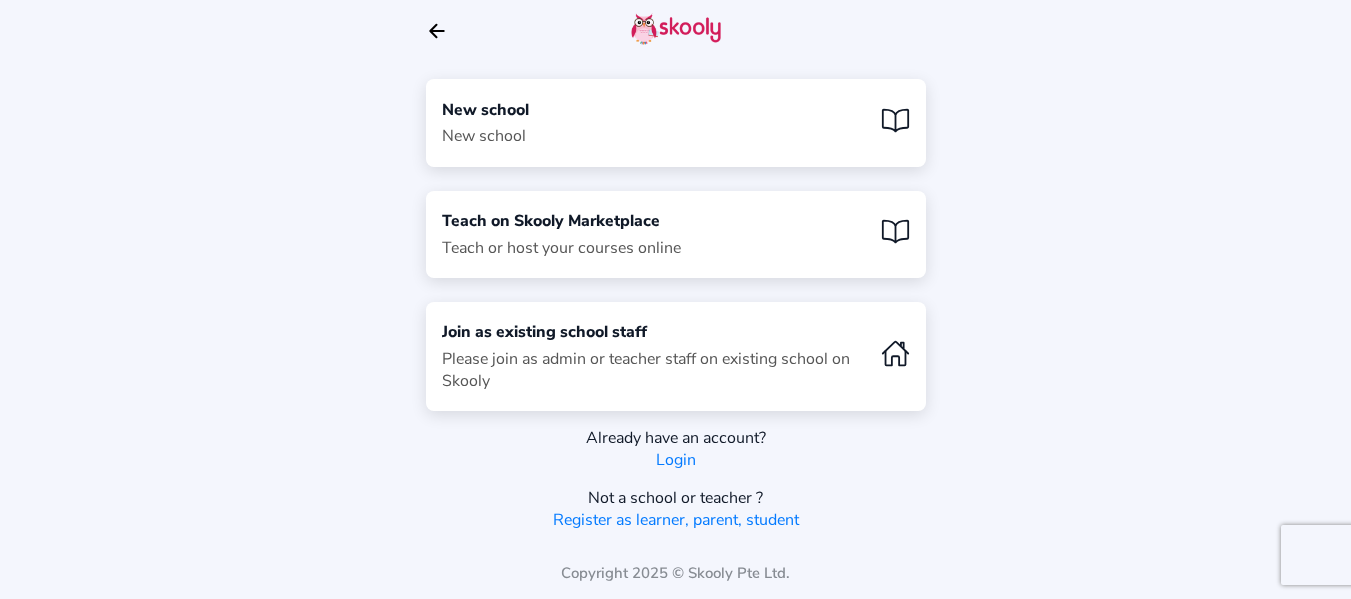 click on "Teach on Skooly Marketplace" 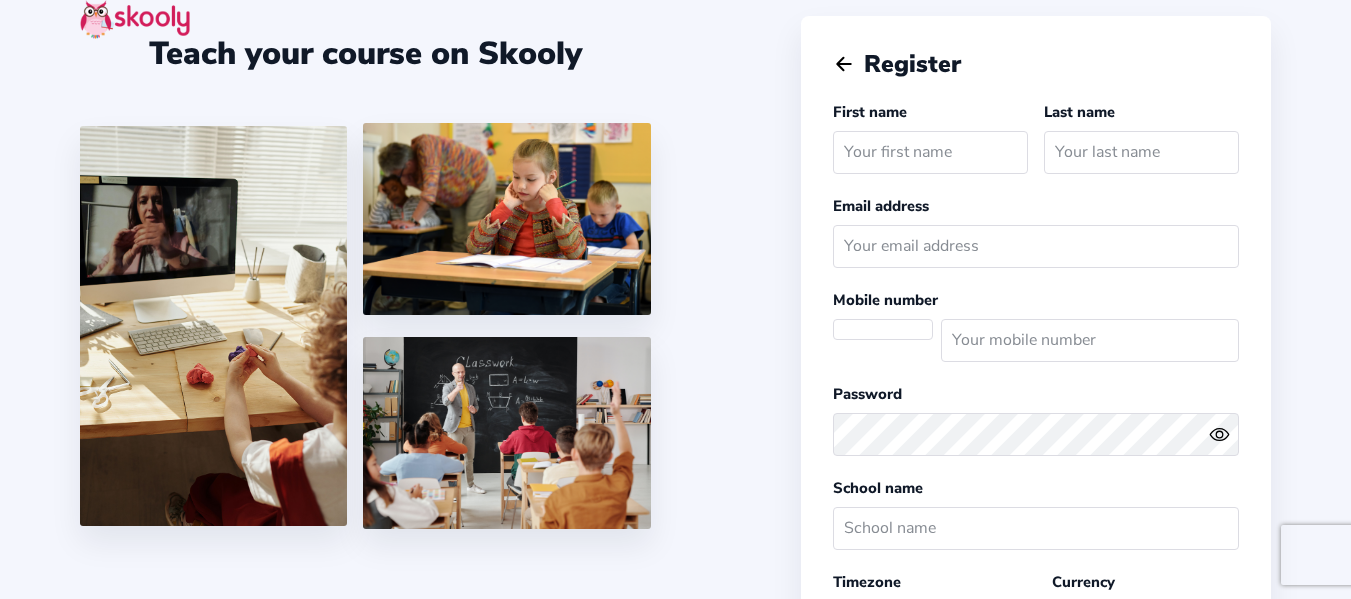 scroll, scrollTop: 0, scrollLeft: 0, axis: both 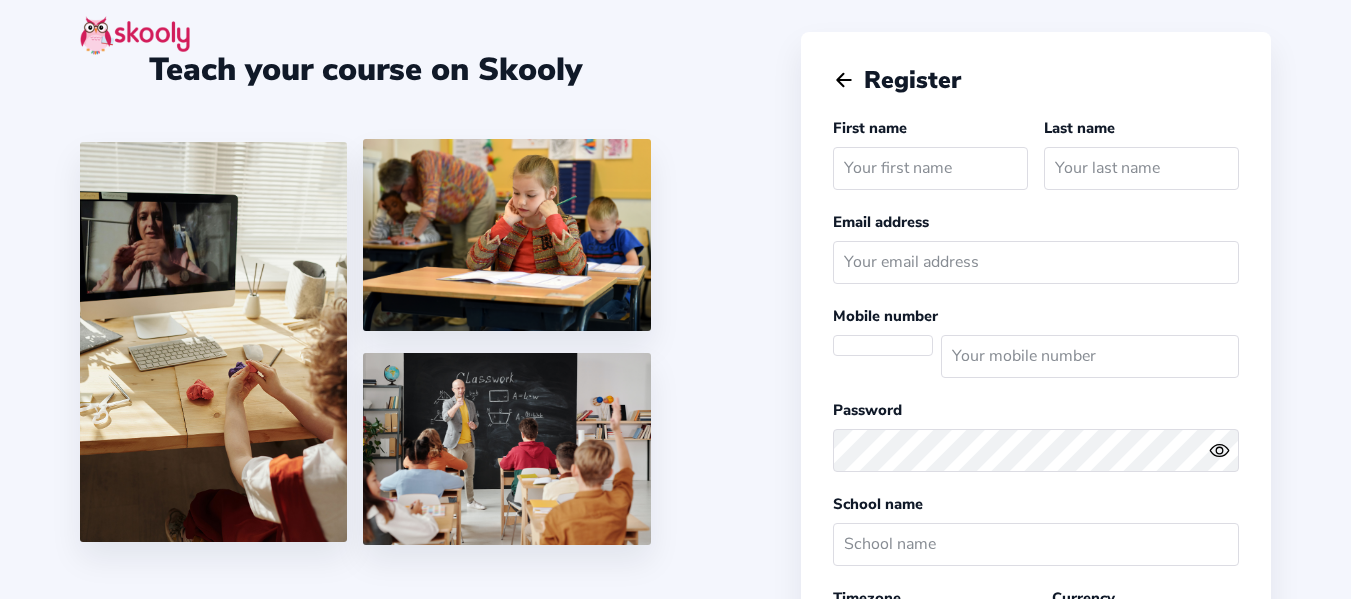 select 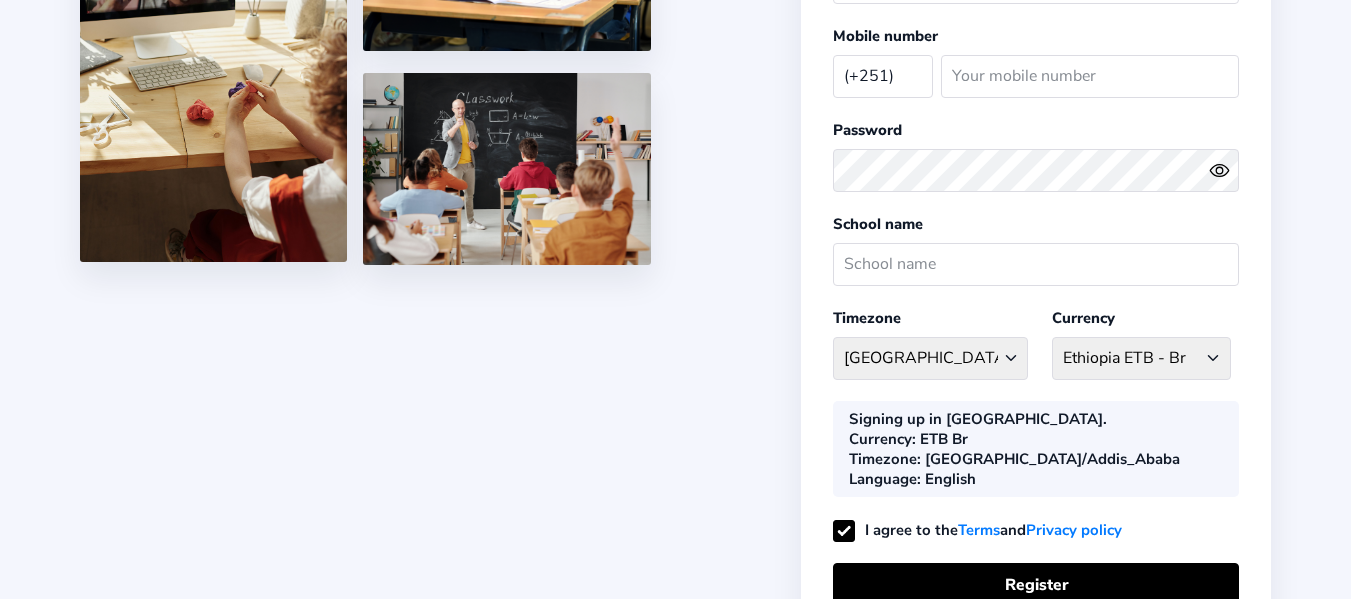 scroll, scrollTop: 100, scrollLeft: 0, axis: vertical 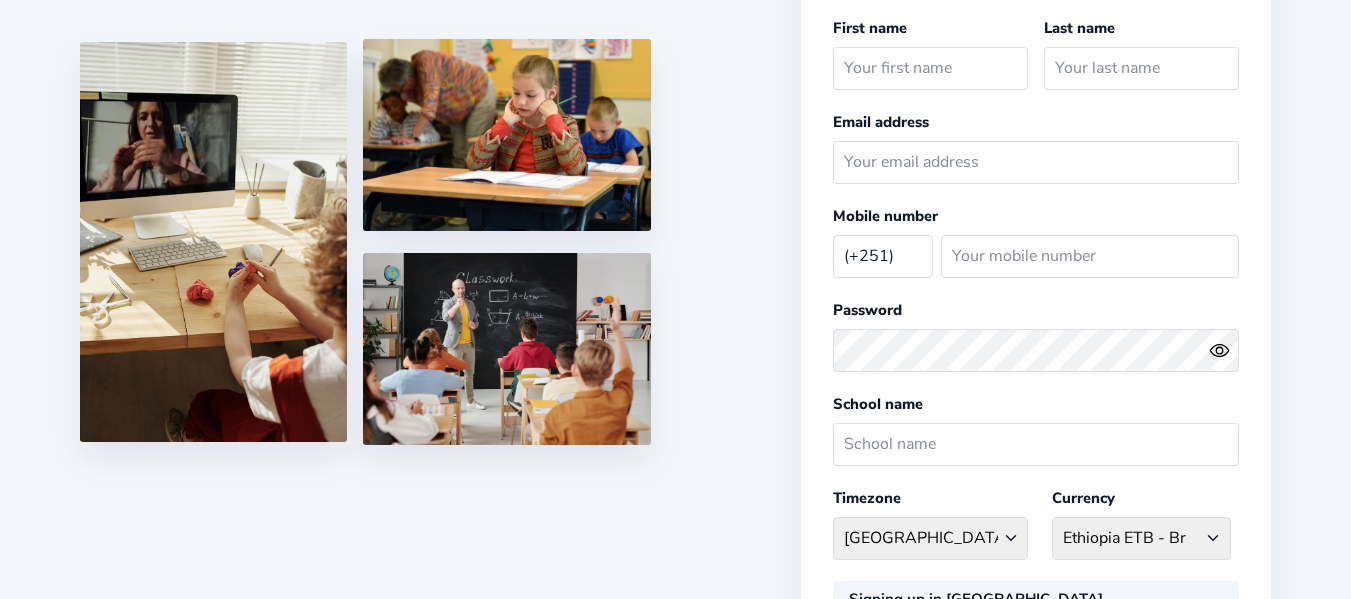 click 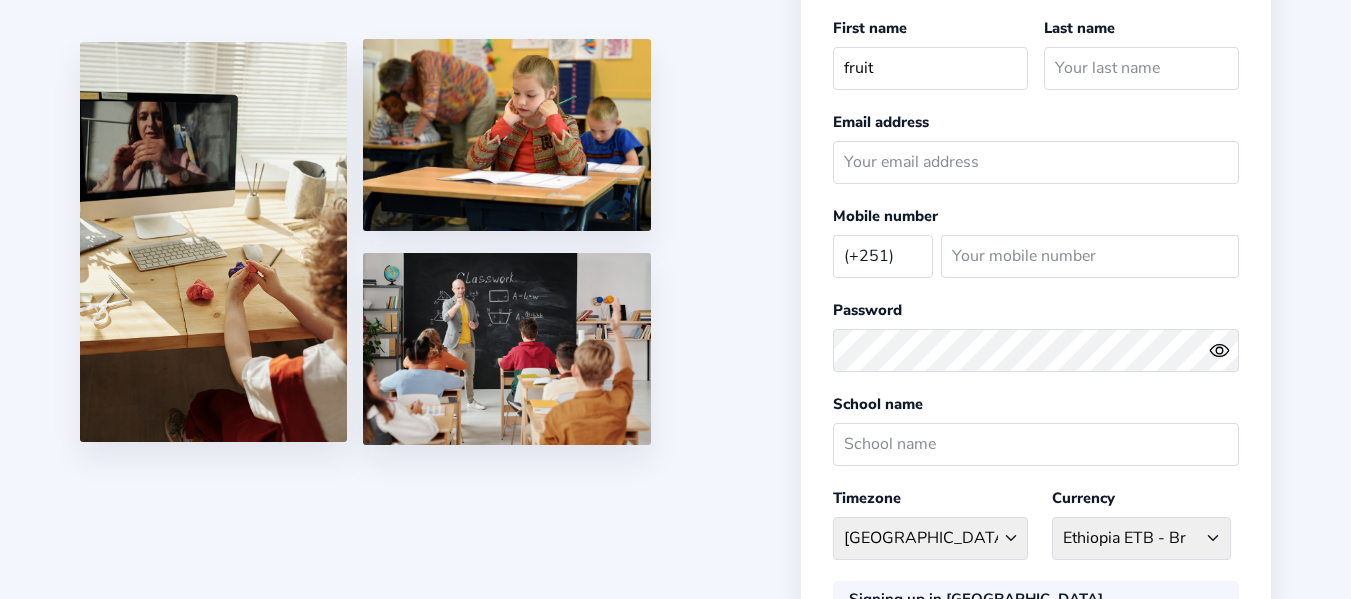 type on "fruit" 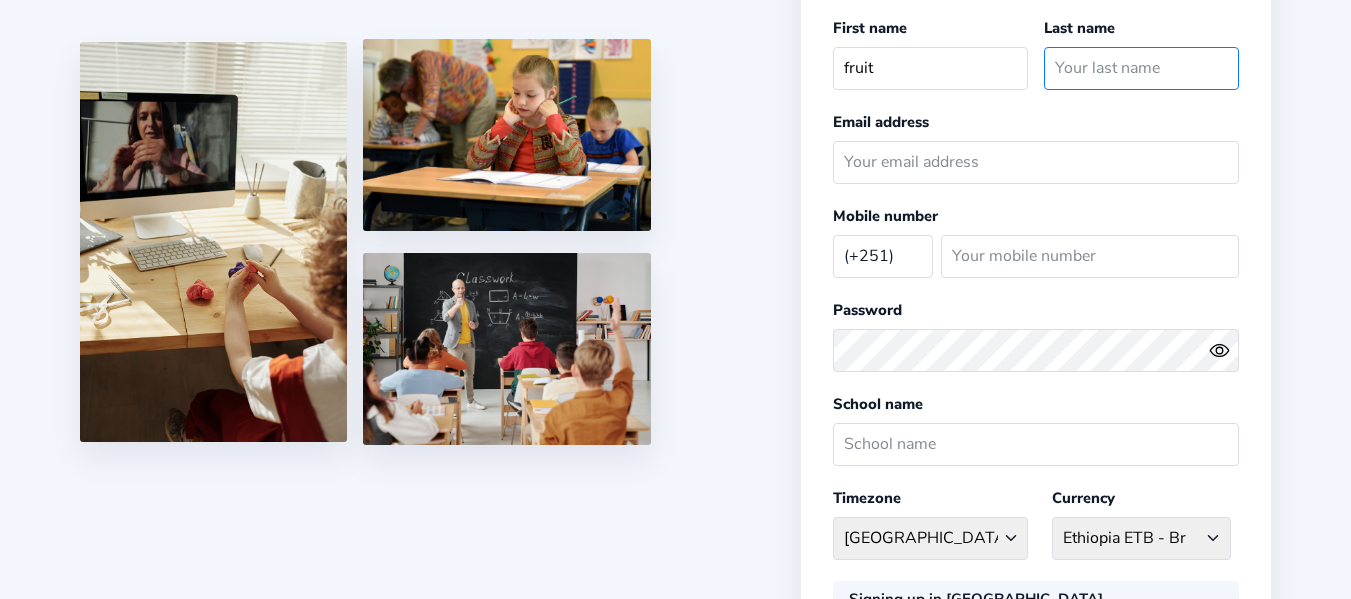 click 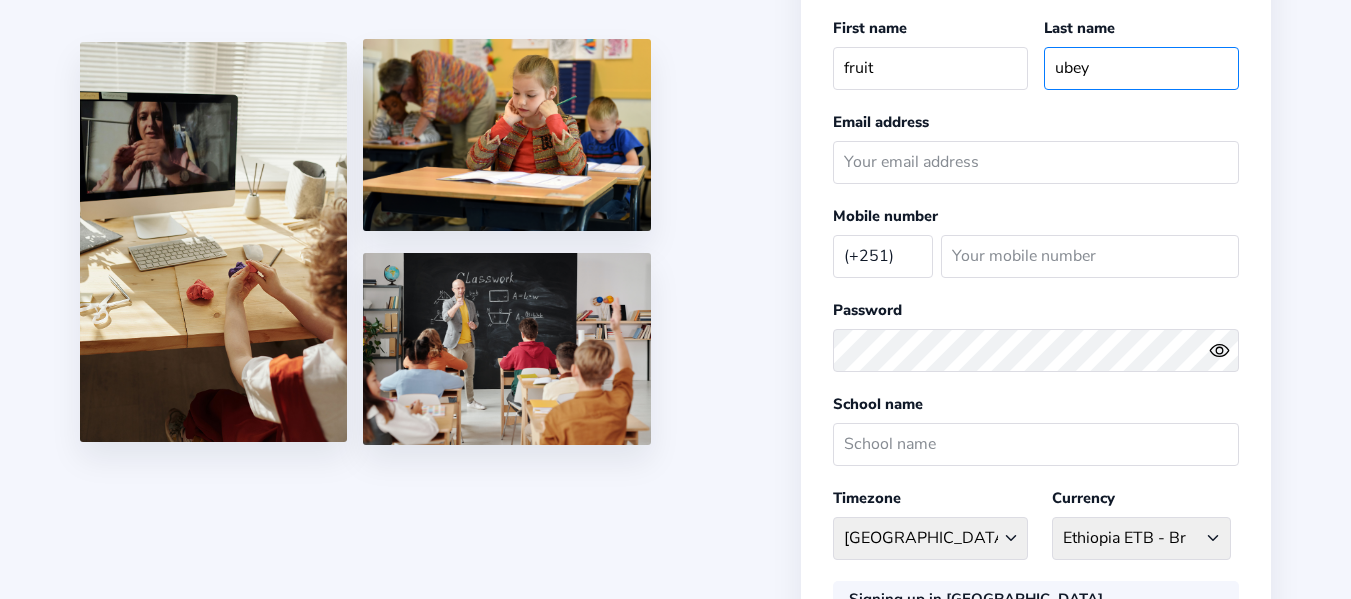 type on "ubey" 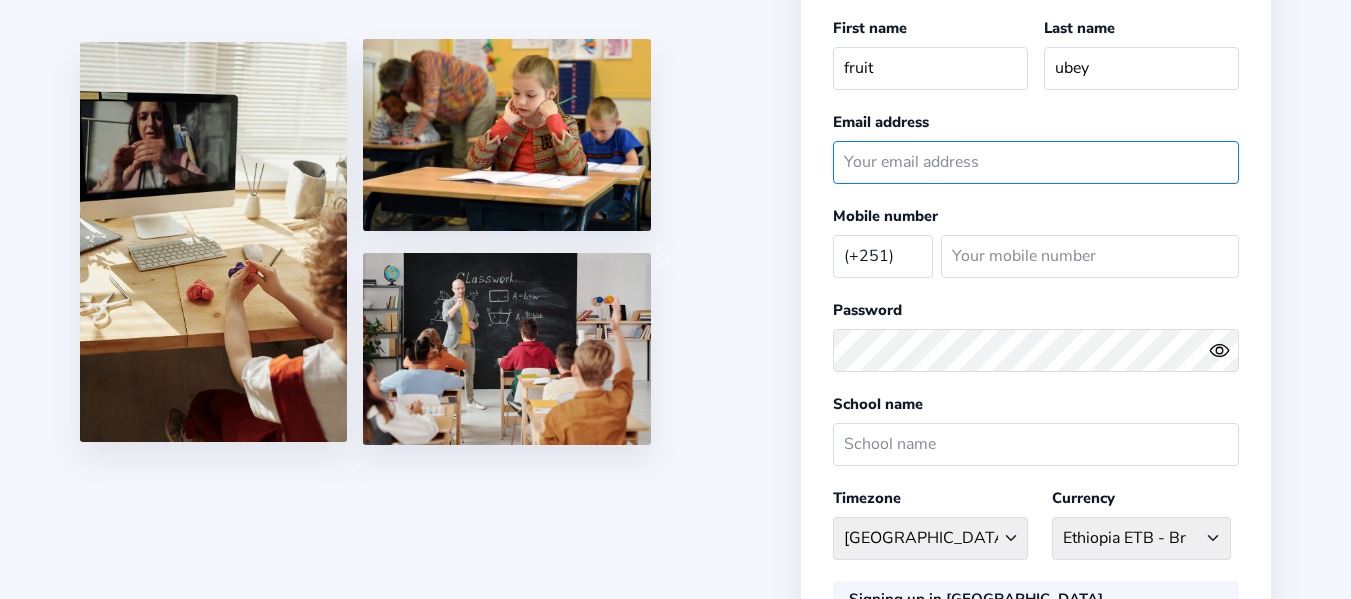click 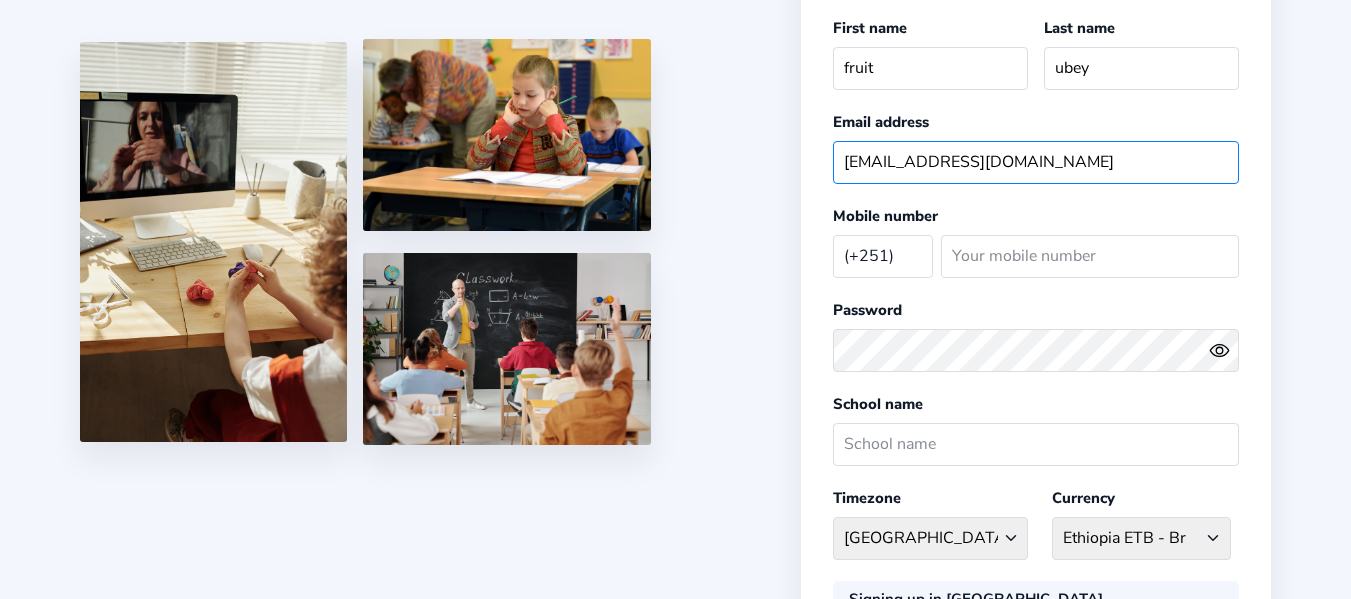 click on "[EMAIL_ADDRESS][DOMAIN_NAME]" 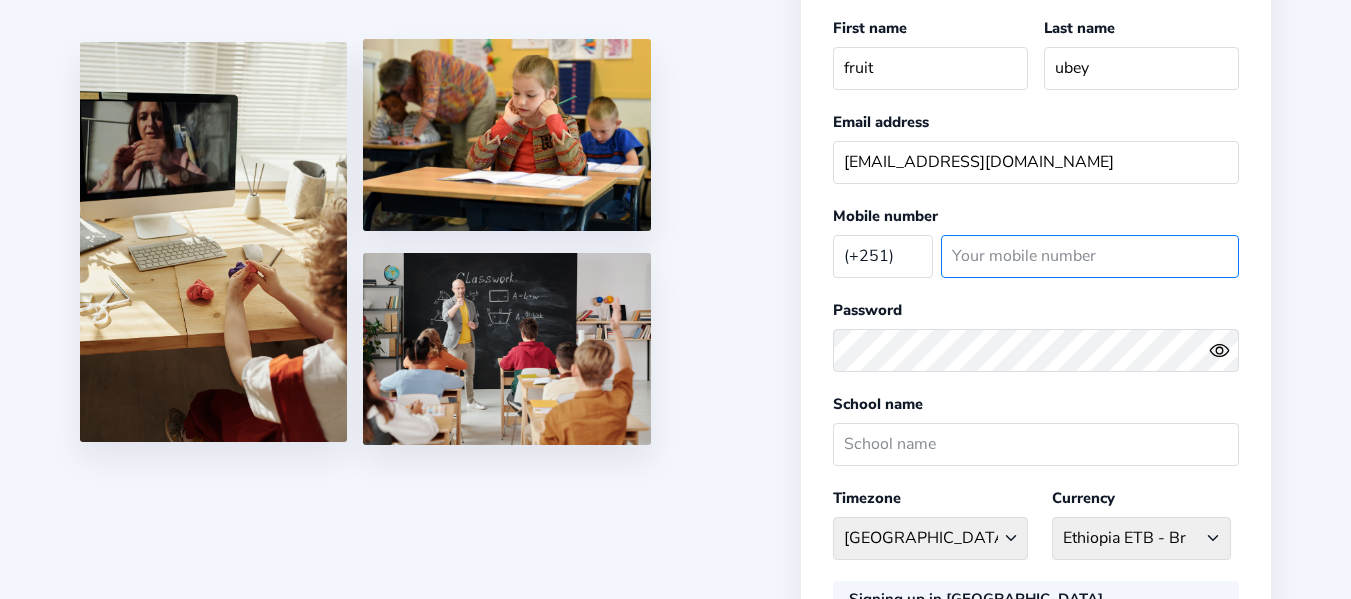 click 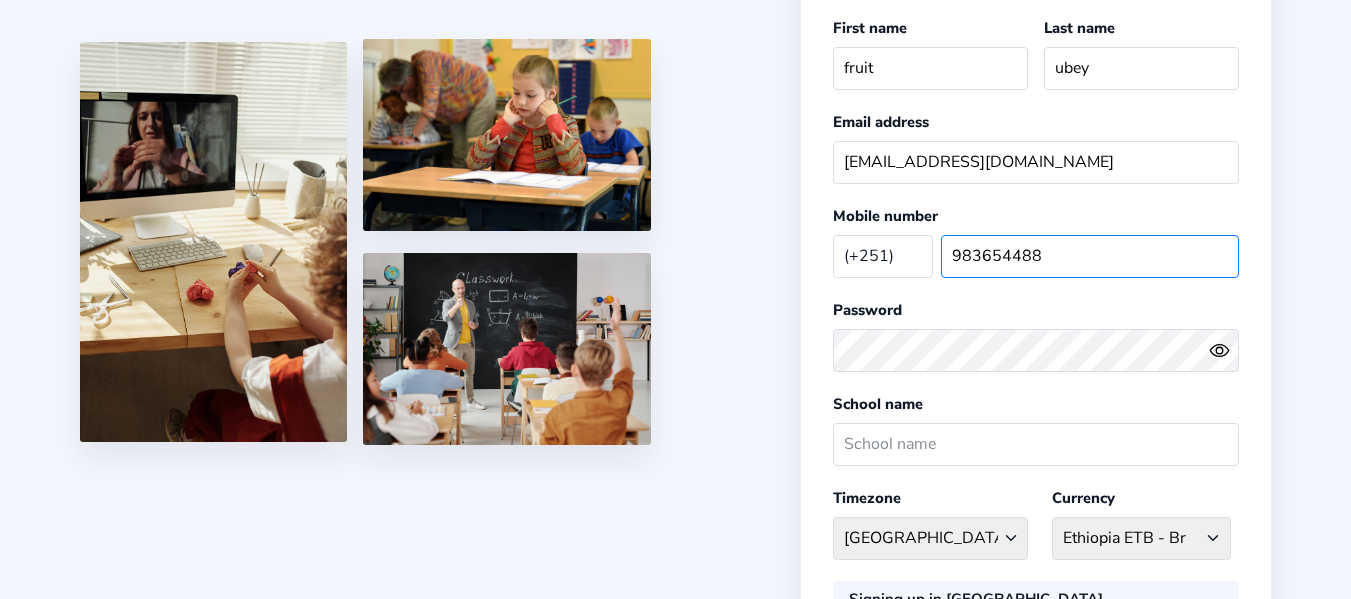 type on "983654488" 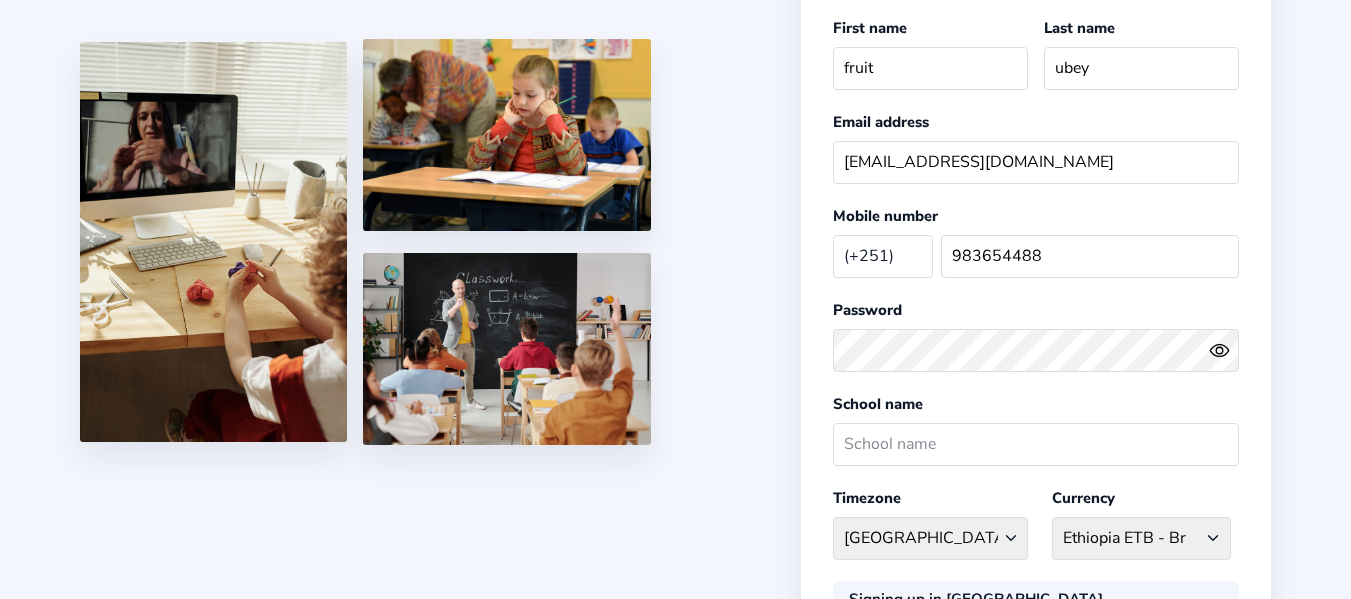 click on "Teach your course on Skooly    Register  First name fruit Last name [PERSON_NAME] Email address [EMAIL_ADDRESS][DOMAIN_NAME] Mobile number (+251) [GEOGRAPHIC_DATA] (+93) [GEOGRAPHIC_DATA] (+355) [GEOGRAPHIC_DATA] (+213) [GEOGRAPHIC_DATA] (+1684) [GEOGRAPHIC_DATA] (+376) [GEOGRAPHIC_DATA] (+244) [GEOGRAPHIC_DATA] (+1264) [GEOGRAPHIC_DATA] (+672) [GEOGRAPHIC_DATA] (+1268) [GEOGRAPHIC_DATA] (+54) [GEOGRAPHIC_DATA] (+374) [GEOGRAPHIC_DATA] (+297) [GEOGRAPHIC_DATA] (+61) [GEOGRAPHIC_DATA] (+43) [GEOGRAPHIC_DATA] (+994) [GEOGRAPHIC_DATA] (+1242) [GEOGRAPHIC_DATA] (+973) [GEOGRAPHIC_DATA] (+880) [GEOGRAPHIC_DATA] (+1246) [GEOGRAPHIC_DATA] (+375) [GEOGRAPHIC_DATA] (+32) [GEOGRAPHIC_DATA] (+501) [GEOGRAPHIC_DATA] (+229) [GEOGRAPHIC_DATA] (+1441) [GEOGRAPHIC_DATA] (+975) [GEOGRAPHIC_DATA], Plurinational State of (+591) [GEOGRAPHIC_DATA] (+387) [GEOGRAPHIC_DATA] (+267) [GEOGRAPHIC_DATA] (+55) [GEOGRAPHIC_DATA] (+246) [GEOGRAPHIC_DATA] (+673) [GEOGRAPHIC_DATA] (+359) [GEOGRAPHIC_DATA] (+226) [GEOGRAPHIC_DATA] (+257) [GEOGRAPHIC_DATA] (+855) [GEOGRAPHIC_DATA] (+237) [GEOGRAPHIC_DATA] (+1) [GEOGRAPHIC_DATA] (+238) [GEOGRAPHIC_DATA] (+1345) [GEOGRAPHIC_DATA] (+236) [GEOGRAPHIC_DATA] (+235) [GEOGRAPHIC_DATA] (+56) [GEOGRAPHIC_DATA] (+86) [GEOGRAPHIC_DATA] (+57) [GEOGRAPHIC_DATA] (+269) [GEOGRAPHIC_DATA] (+242) [GEOGRAPHIC_DATA], [GEOGRAPHIC_DATA] (+243) [GEOGRAPHIC_DATA] (+682) [GEOGRAPHIC_DATA] (+385)" 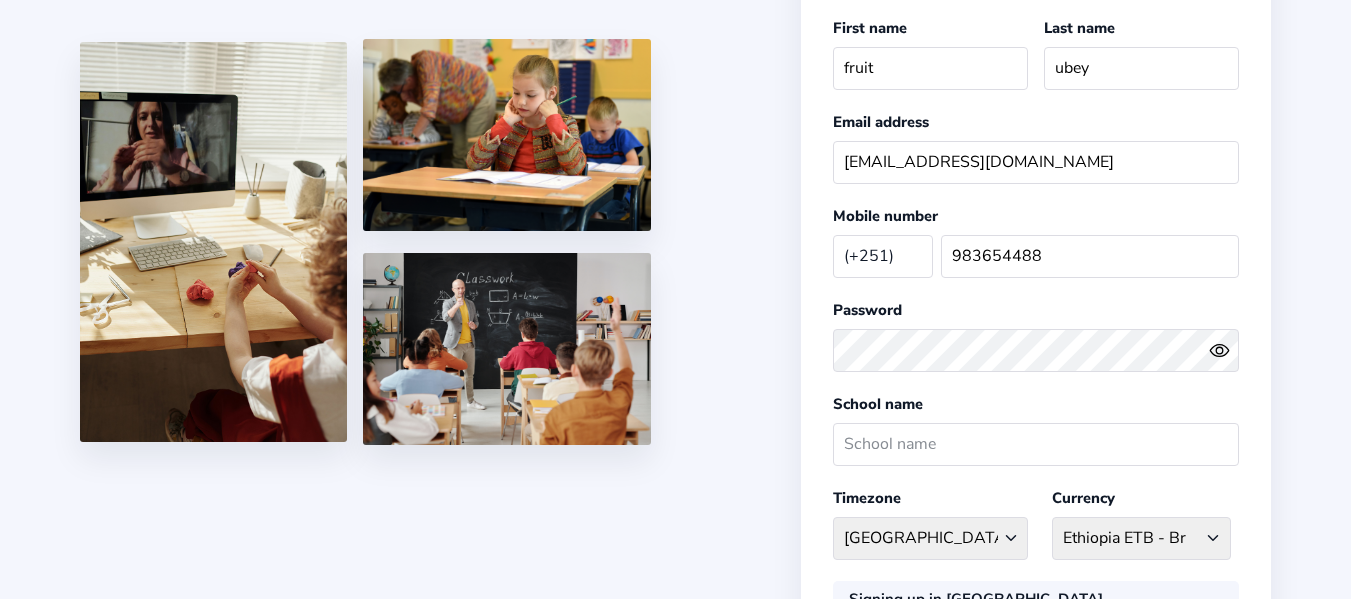 click 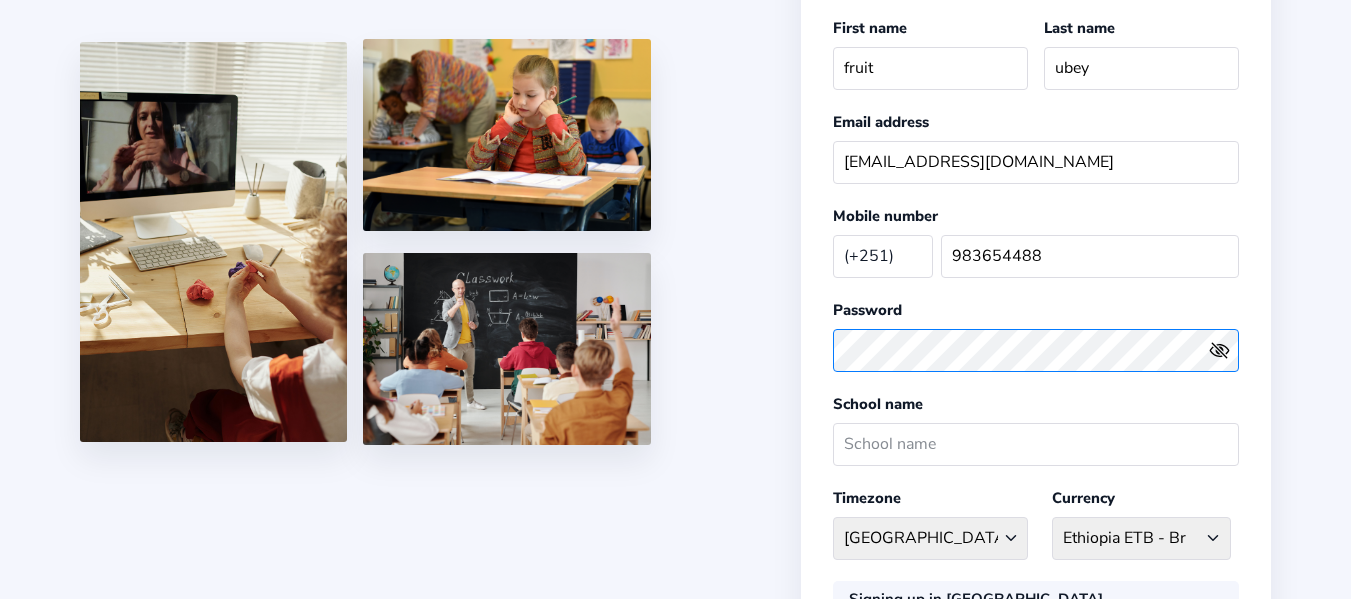 click on "Teach your course on Skooly    Register  First name fruit Last name [PERSON_NAME] Email address [EMAIL_ADDRESS][DOMAIN_NAME] Mobile number (+251) [GEOGRAPHIC_DATA] (+93) [GEOGRAPHIC_DATA] (+355) [GEOGRAPHIC_DATA] (+213) [GEOGRAPHIC_DATA] (+1684) [GEOGRAPHIC_DATA] (+376) [GEOGRAPHIC_DATA] (+244) [GEOGRAPHIC_DATA] (+1264) [GEOGRAPHIC_DATA] (+672) [GEOGRAPHIC_DATA] (+1268) [GEOGRAPHIC_DATA] (+54) [GEOGRAPHIC_DATA] (+374) [GEOGRAPHIC_DATA] (+297) [GEOGRAPHIC_DATA] (+61) [GEOGRAPHIC_DATA] (+43) [GEOGRAPHIC_DATA] (+994) [GEOGRAPHIC_DATA] (+1242) [GEOGRAPHIC_DATA] (+973) [GEOGRAPHIC_DATA] (+880) [GEOGRAPHIC_DATA] (+1246) [GEOGRAPHIC_DATA] (+375) [GEOGRAPHIC_DATA] (+32) [GEOGRAPHIC_DATA] (+501) [GEOGRAPHIC_DATA] (+229) [GEOGRAPHIC_DATA] (+1441) [GEOGRAPHIC_DATA] (+975) [GEOGRAPHIC_DATA], Plurinational State of (+591) [GEOGRAPHIC_DATA] (+387) [GEOGRAPHIC_DATA] (+267) [GEOGRAPHIC_DATA] (+55) [GEOGRAPHIC_DATA] (+246) [GEOGRAPHIC_DATA] (+673) [GEOGRAPHIC_DATA] (+359) [GEOGRAPHIC_DATA] (+226) [GEOGRAPHIC_DATA] (+257) [GEOGRAPHIC_DATA] (+855) [GEOGRAPHIC_DATA] (+237) [GEOGRAPHIC_DATA] (+1) [GEOGRAPHIC_DATA] (+238) [GEOGRAPHIC_DATA] (+1345) [GEOGRAPHIC_DATA] (+236) [GEOGRAPHIC_DATA] (+235) [GEOGRAPHIC_DATA] (+56) [GEOGRAPHIC_DATA] (+86) [GEOGRAPHIC_DATA] (+57) [GEOGRAPHIC_DATA] (+269) [GEOGRAPHIC_DATA] (+242) [GEOGRAPHIC_DATA], [GEOGRAPHIC_DATA] (+243) [GEOGRAPHIC_DATA] (+682) [GEOGRAPHIC_DATA] (+385)" 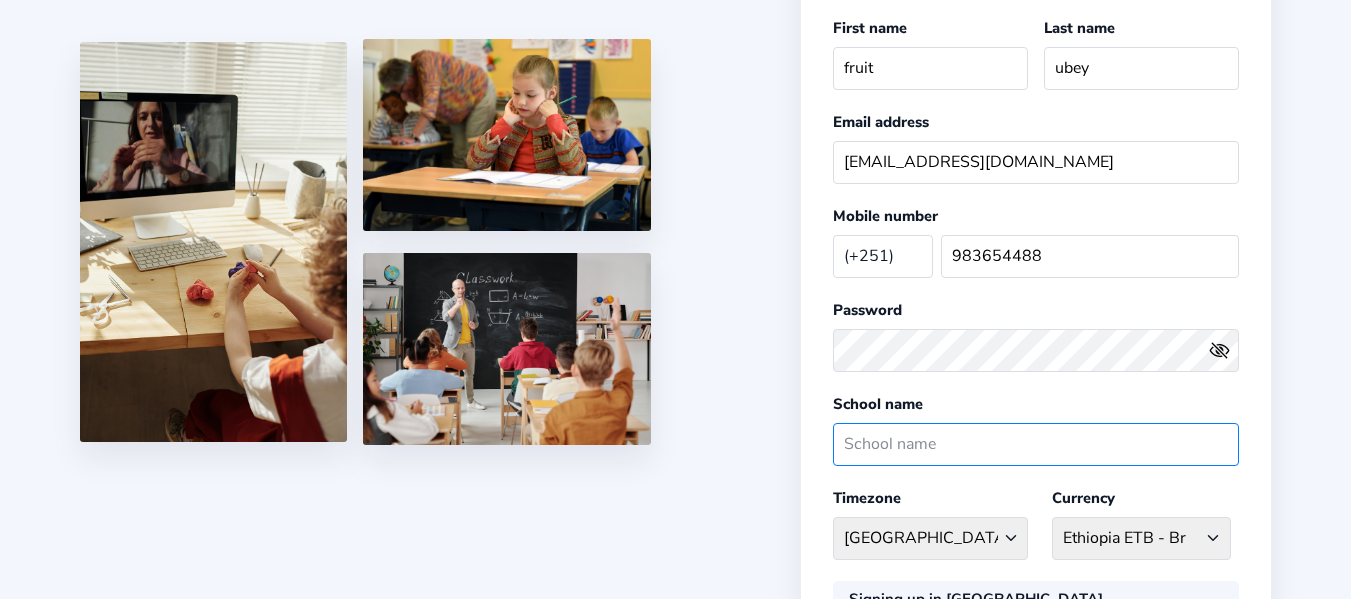 click 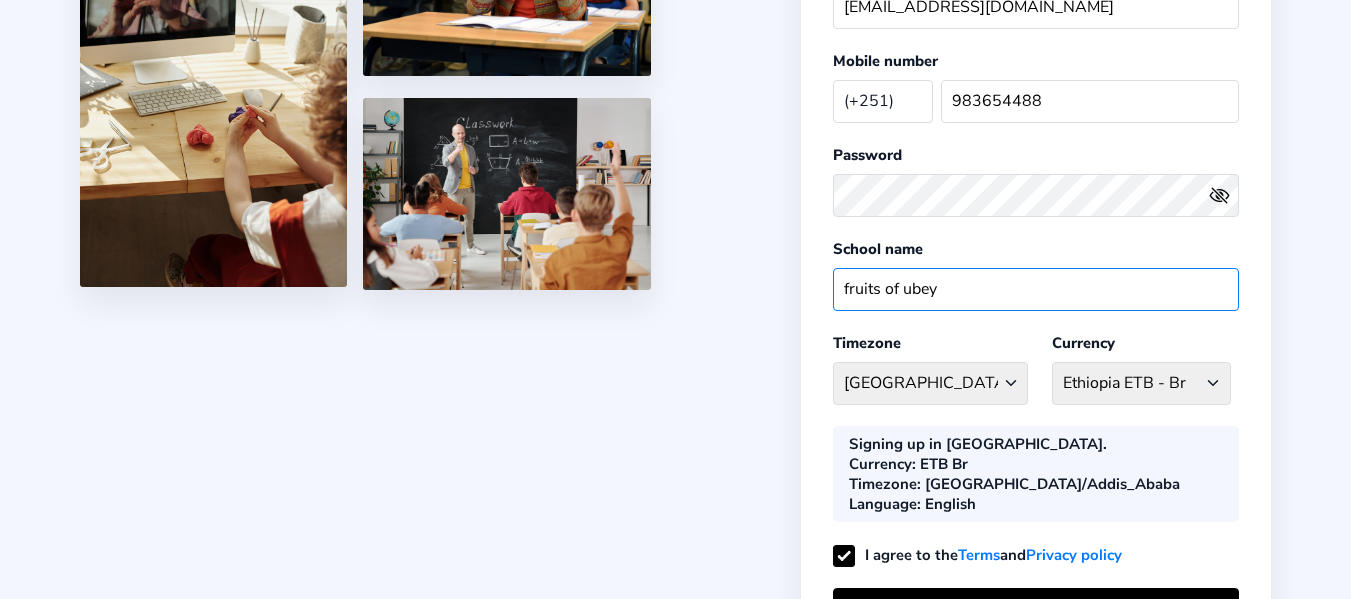 scroll, scrollTop: 300, scrollLeft: 0, axis: vertical 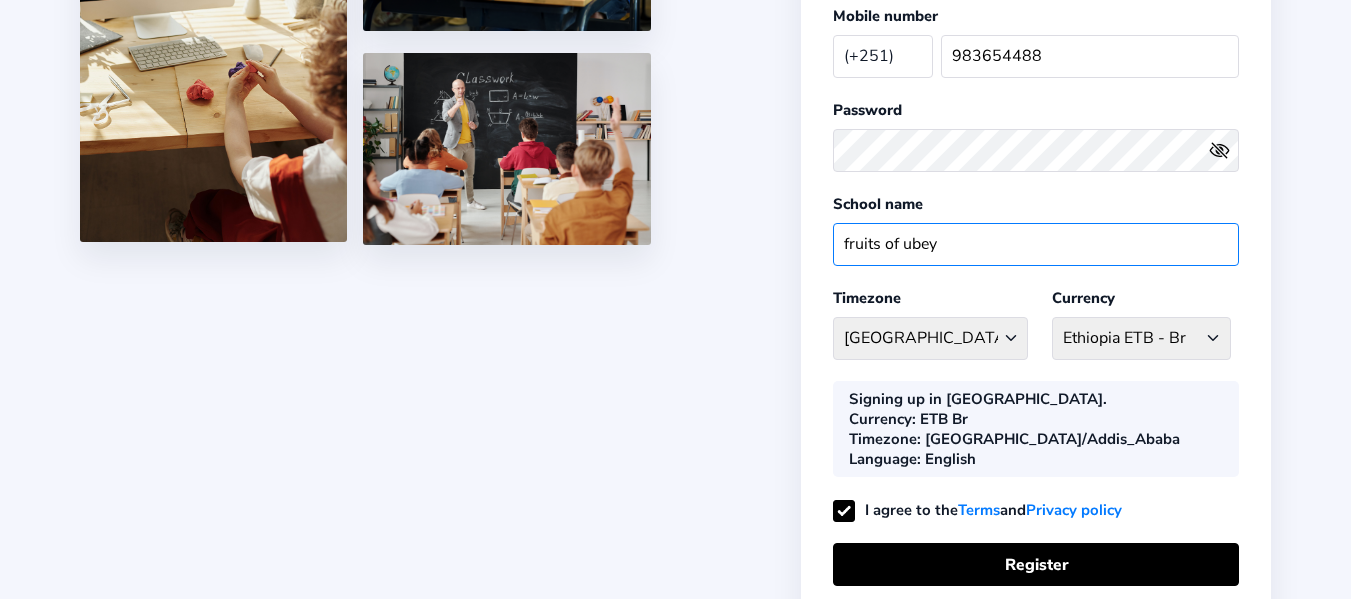 type on "fruits of ubey" 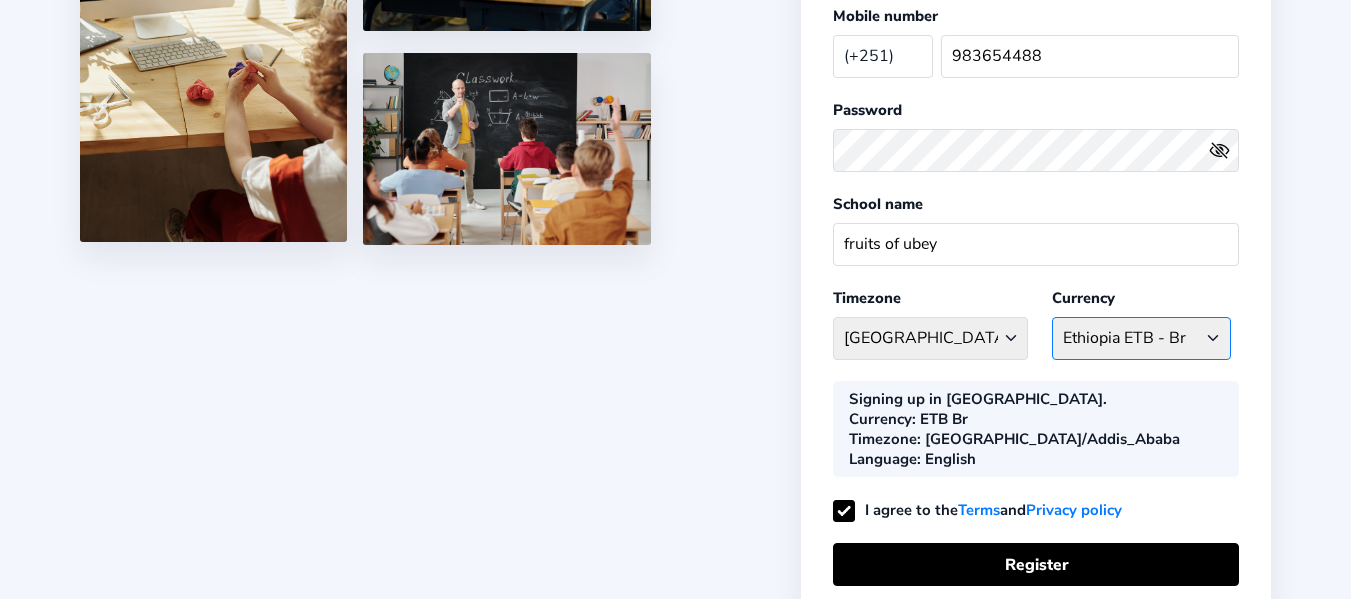 click on "ETB Br [GEOGRAPHIC_DATA] AFN - ؋. [GEOGRAPHIC_DATA] ALL - L [GEOGRAPHIC_DATA] DZD - دج AmericanSamoa USD - د$ [GEOGRAPHIC_DATA] EUR - € [GEOGRAPHIC_DATA] AOA - Kz [GEOGRAPHIC_DATA] XCD - $ [GEOGRAPHIC_DATA] EUR - € [GEOGRAPHIC_DATA] ECD - $ [GEOGRAPHIC_DATA] [GEOGRAPHIC_DATA] - $ [GEOGRAPHIC_DATA] AMD - ֏ [GEOGRAPHIC_DATA] AWG - Afl [GEOGRAPHIC_DATA] [GEOGRAPHIC_DATA] - $ [GEOGRAPHIC_DATA] ATS - S [GEOGRAPHIC_DATA] [GEOGRAPHIC_DATA] - S [GEOGRAPHIC_DATA] BSD - $ [GEOGRAPHIC_DATA] BHD - د.ب [GEOGRAPHIC_DATA] BDT - ৳ [GEOGRAPHIC_DATA] BBD - $ [GEOGRAPHIC_DATA] BYN - Br [GEOGRAPHIC_DATA] BEF - fr [GEOGRAPHIC_DATA] BZD - $ [GEOGRAPHIC_DATA] XOF - CFA [GEOGRAPHIC_DATA] BMD - $ Bhutan BTN - Nu [GEOGRAPHIC_DATA], Plurinational State of [PERSON_NAME] [GEOGRAPHIC_DATA] [GEOGRAPHIC_DATA] - KM [GEOGRAPHIC_DATA] BWP - P [GEOGRAPHIC_DATA] BRL - R$ [GEOGRAPHIC_DATA] [GEOGRAPHIC_DATA] - £ [GEOGRAPHIC_DATA] BND - $ [GEOGRAPHIC_DATA] BGN - лв [GEOGRAPHIC_DATA] BFA - CFA [GEOGRAPHIC_DATA] BIF - FBu [GEOGRAPHIC_DATA] KHR - ៛ [GEOGRAPHIC_DATA] XAF - CFA [GEOGRAPHIC_DATA] CAD - $ [GEOGRAPHIC_DATA] [GEOGRAPHIC_DATA] - $ [GEOGRAPHIC_DATA] [GEOGRAPHIC_DATA] - $ [GEOGRAPHIC_DATA] XFA - CFA [GEOGRAPHIC_DATA] XFA - CFA Chile CLF - $ [GEOGRAPHIC_DATA] CNY - ¥ Colombia COP - $ Comoros KMF - CF Congo XAF - CFA [GEOGRAPHIC_DATA], The Democratic Republic of the CDF - [PERSON_NAME][GEOGRAPHIC_DATA] [GEOGRAPHIC_DATA] - $ [GEOGRAPHIC_DATA] CRC - ₡ [GEOGRAPHIC_DATA]  CUC - $" 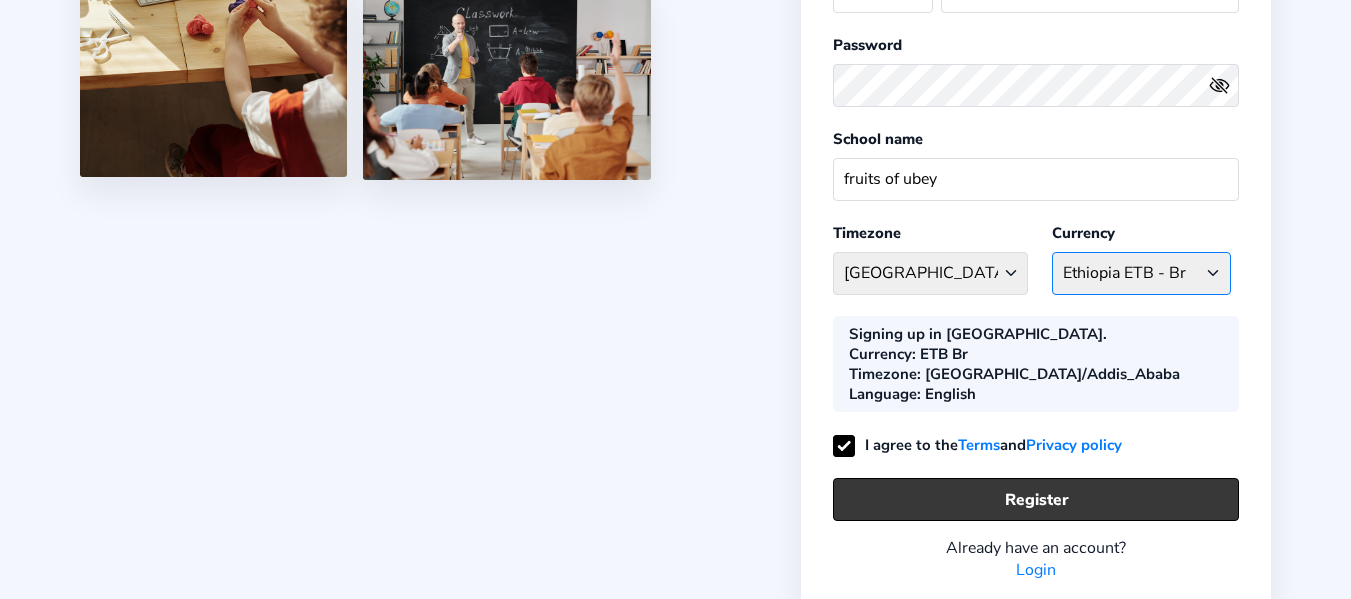 scroll, scrollTop: 407, scrollLeft: 0, axis: vertical 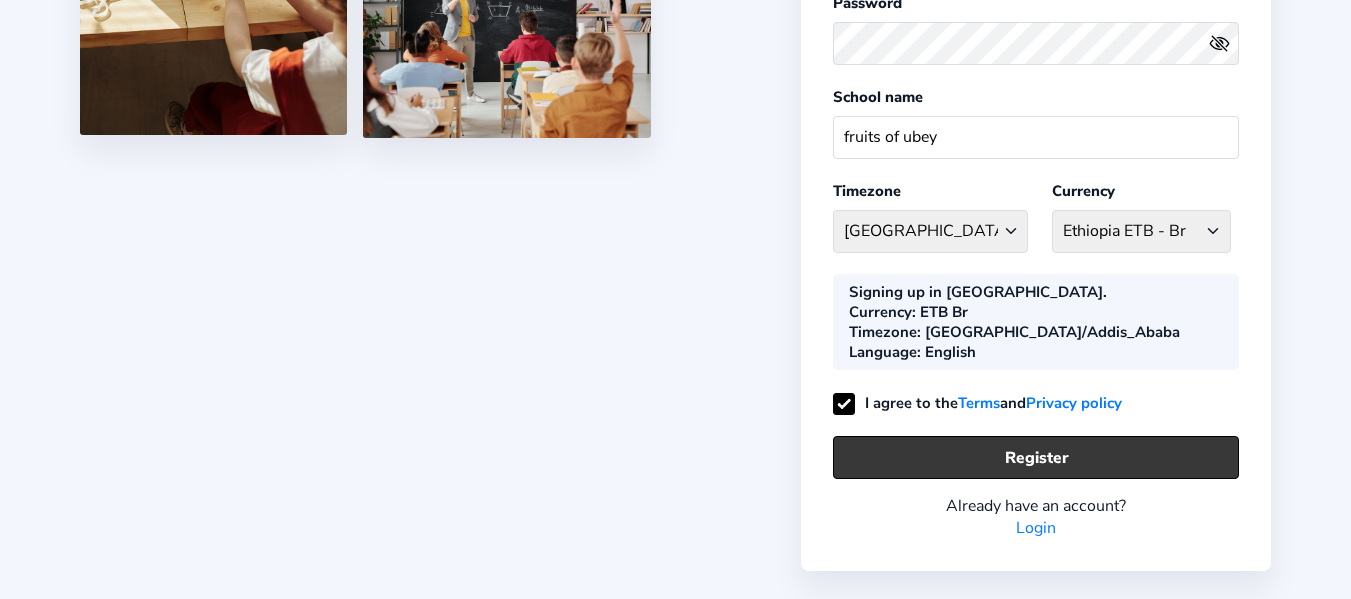 click on "Register" 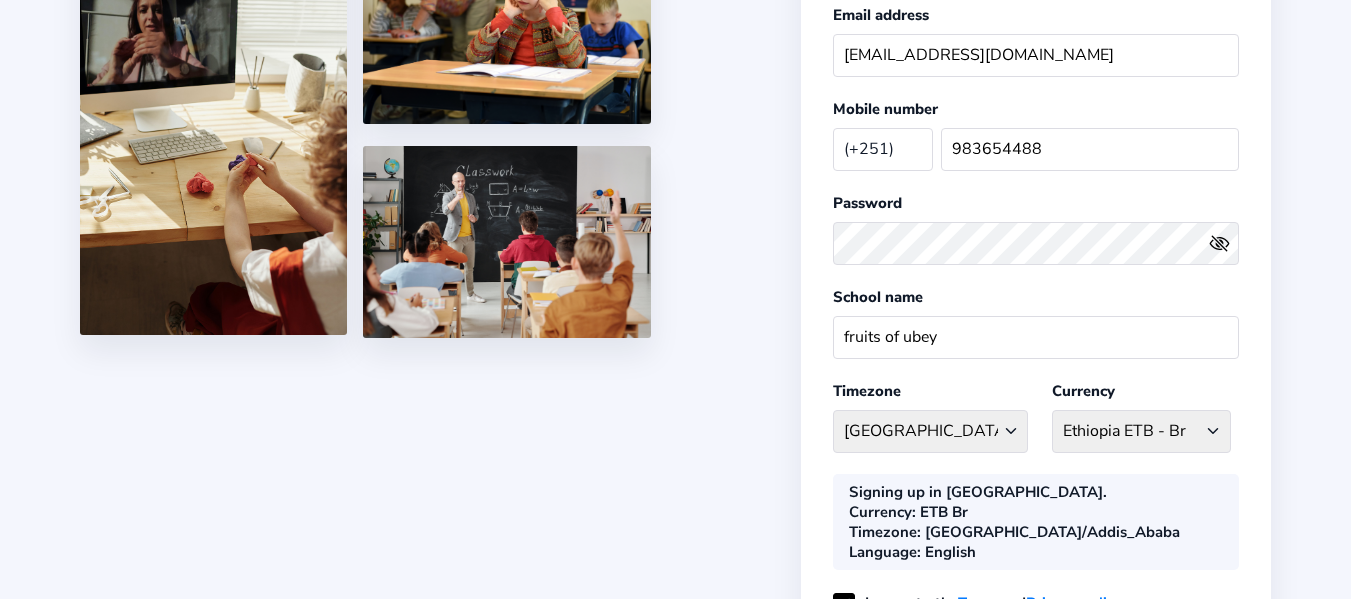 scroll, scrollTop: 407, scrollLeft: 0, axis: vertical 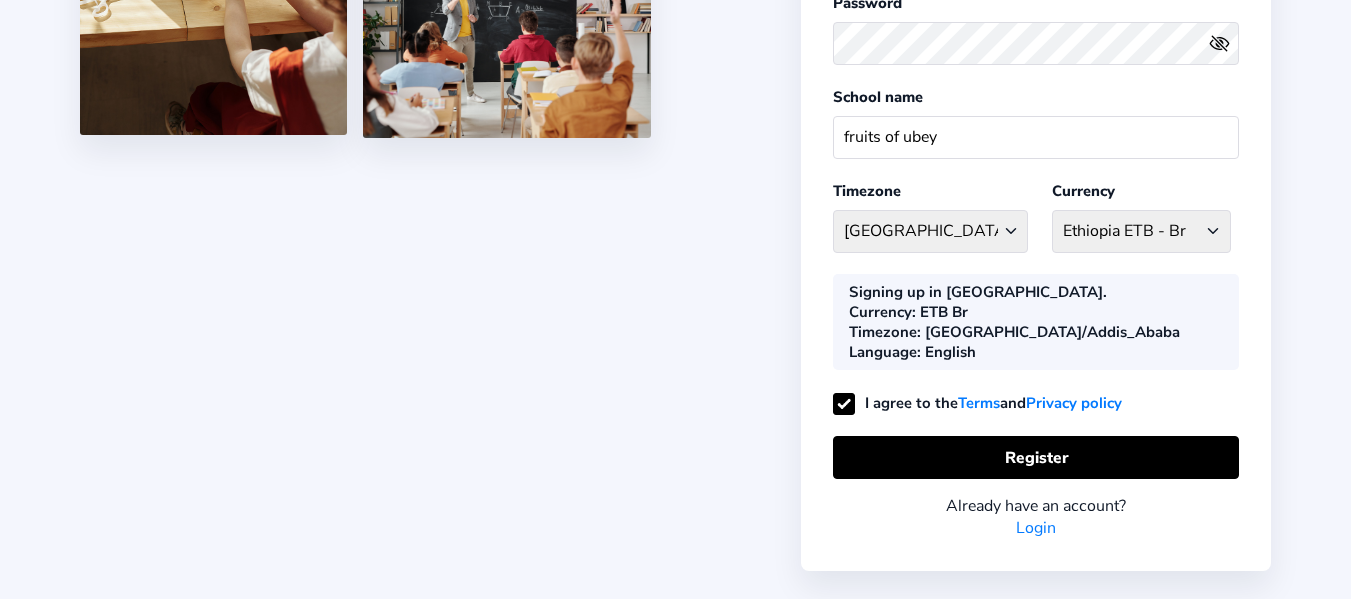 click on "Login" 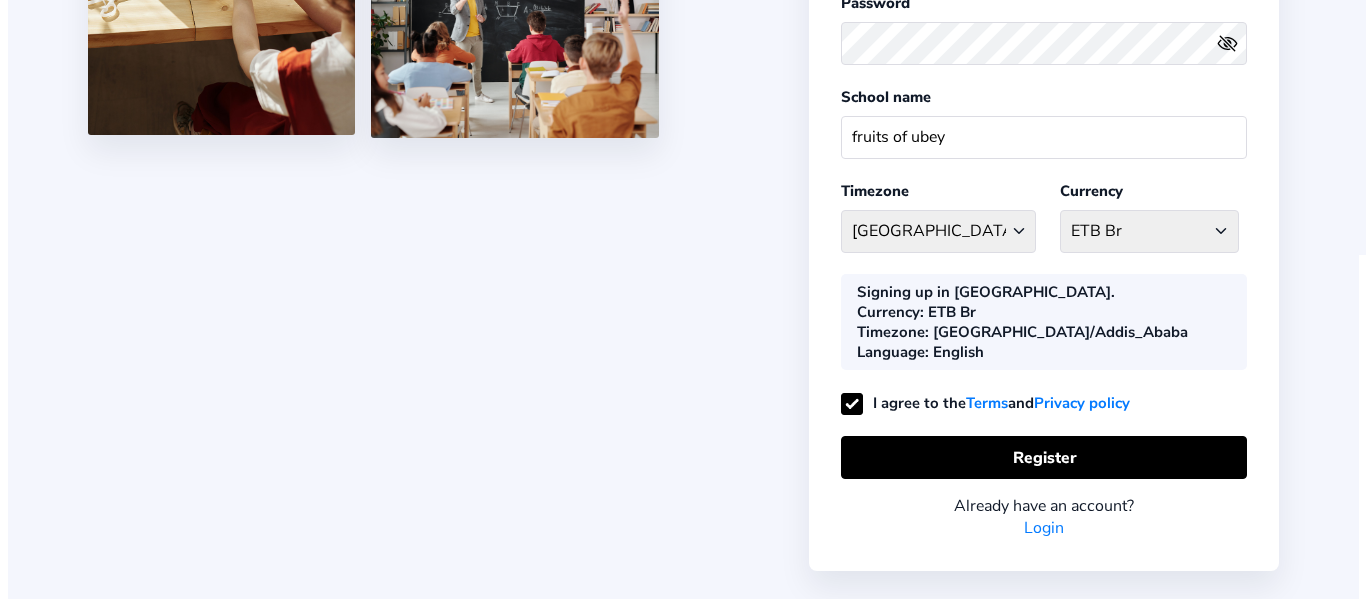 scroll, scrollTop: 0, scrollLeft: 0, axis: both 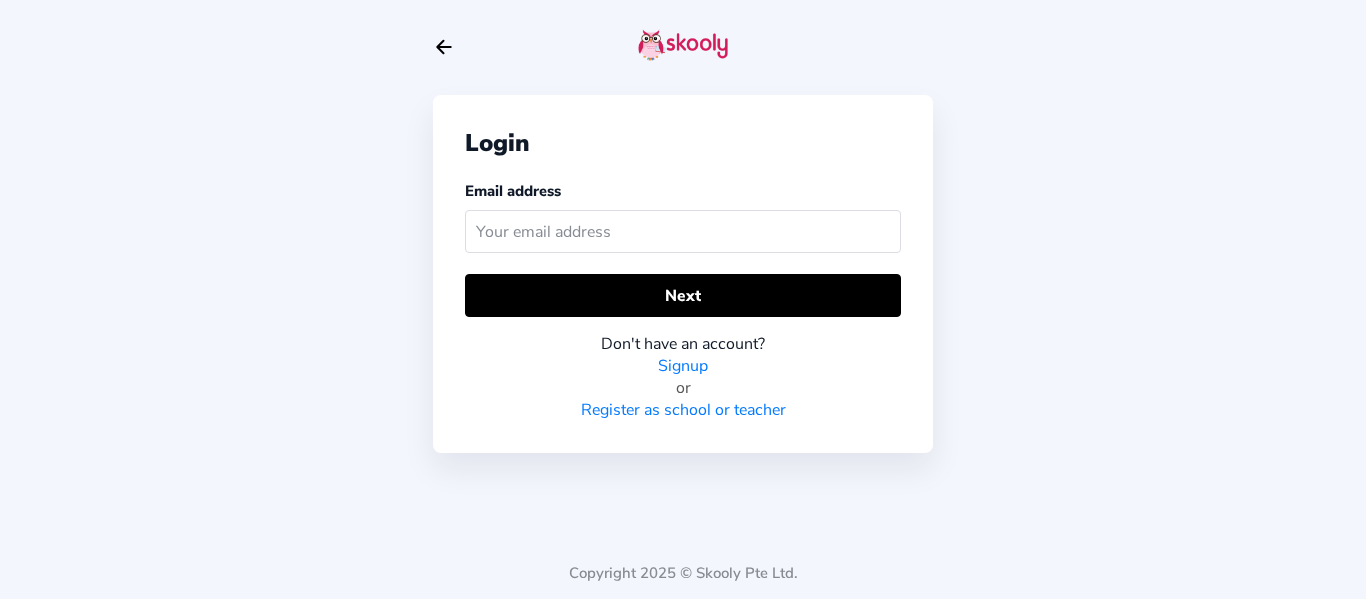 click 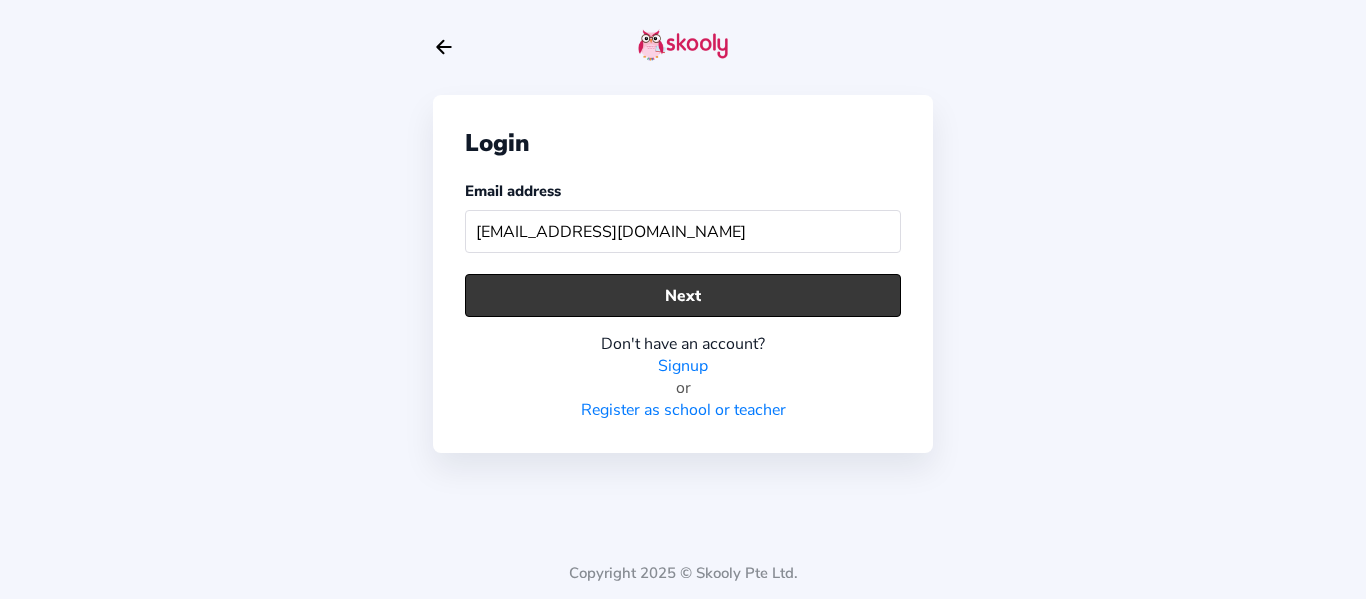 type on "[EMAIL_ADDRESS][DOMAIN_NAME]" 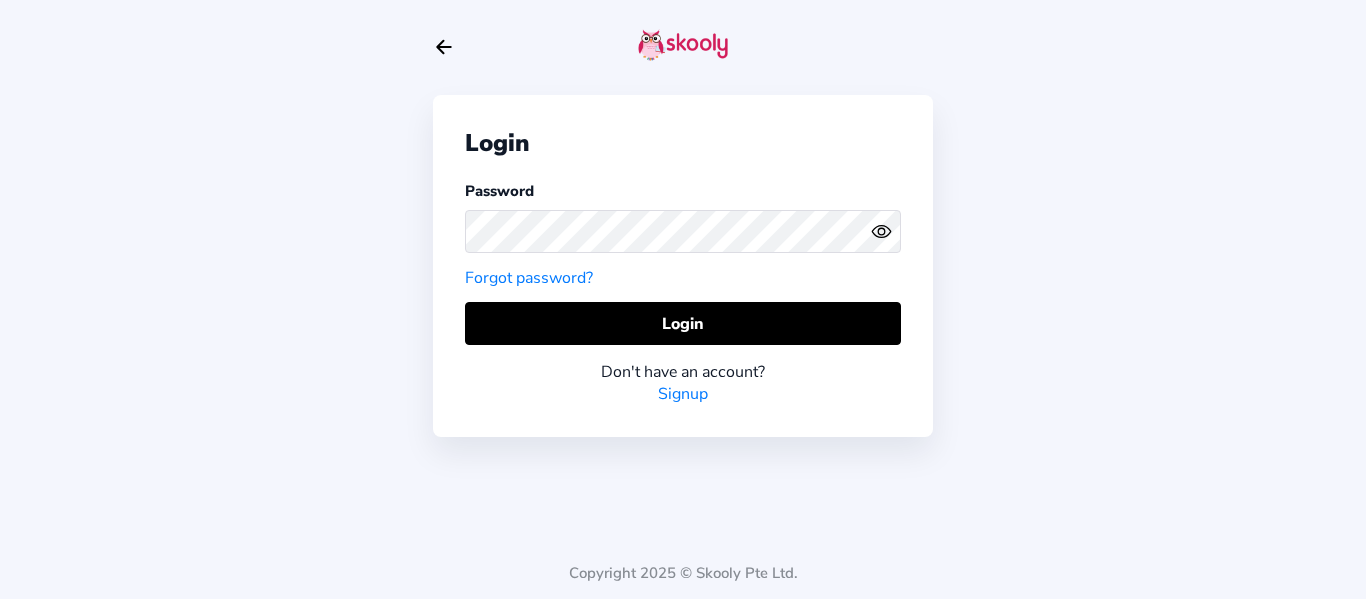 click on "Forgot password?" 